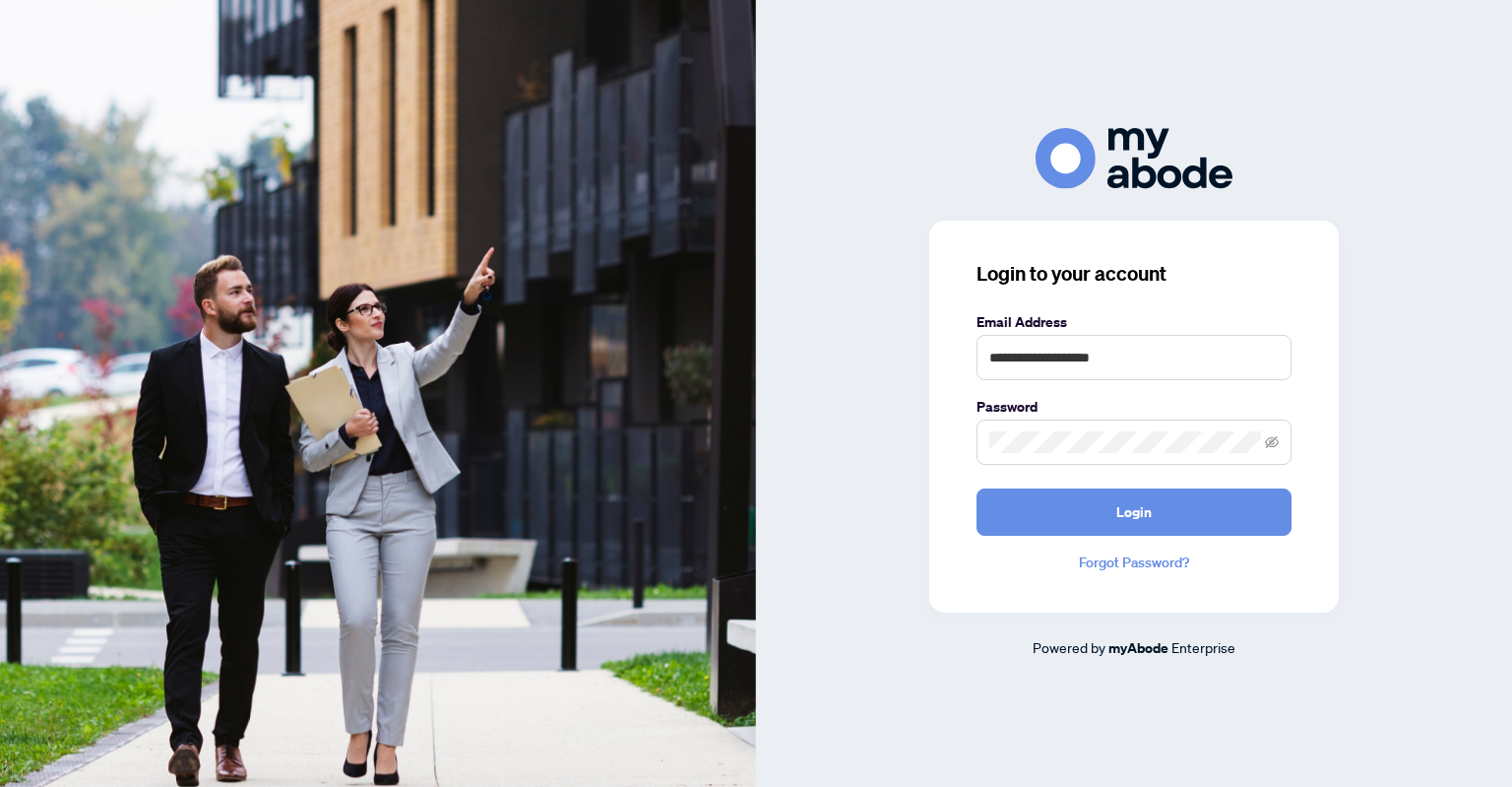scroll, scrollTop: 0, scrollLeft: 0, axis: both 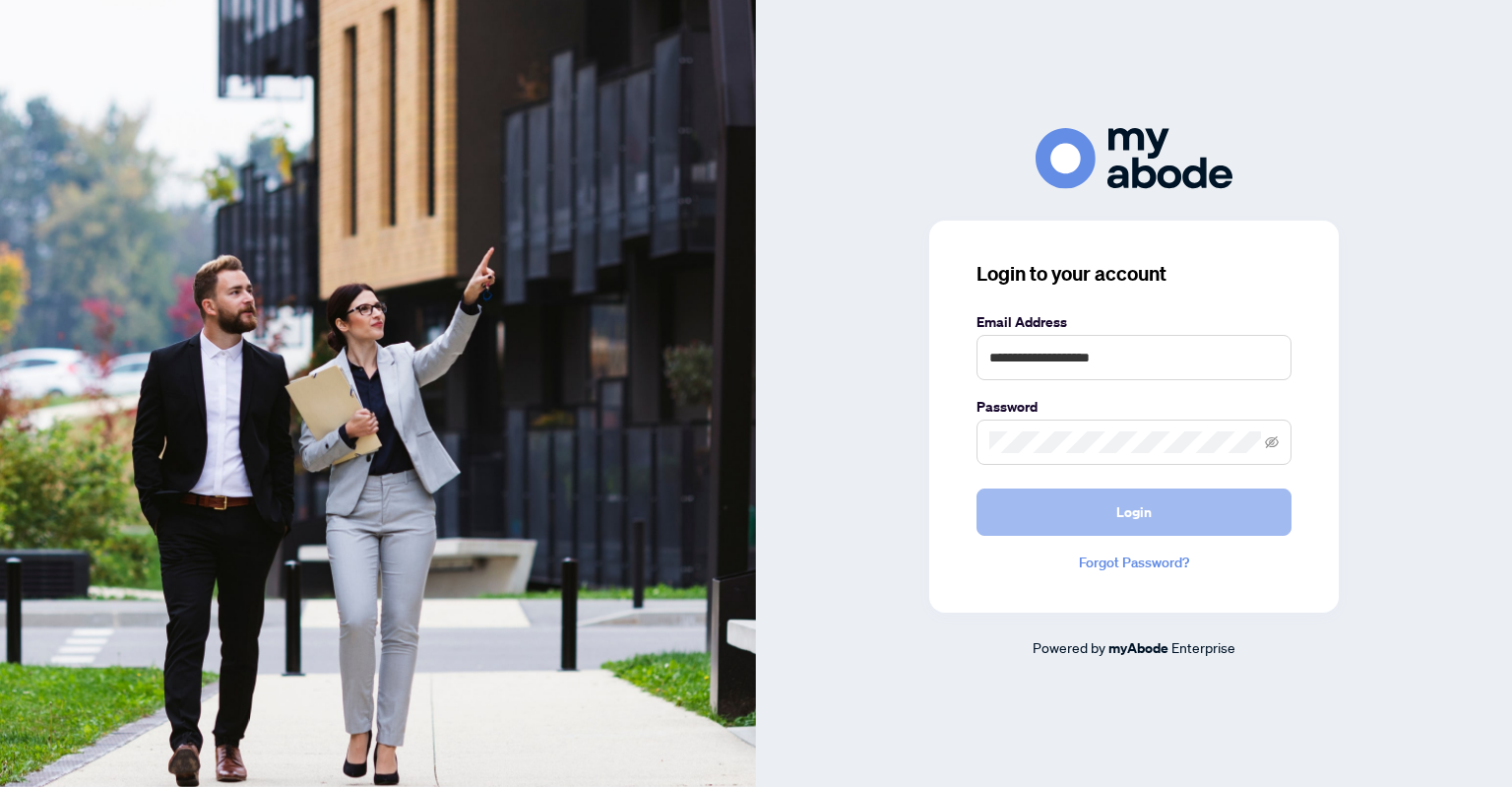 click on "Login" at bounding box center [1134, 512] 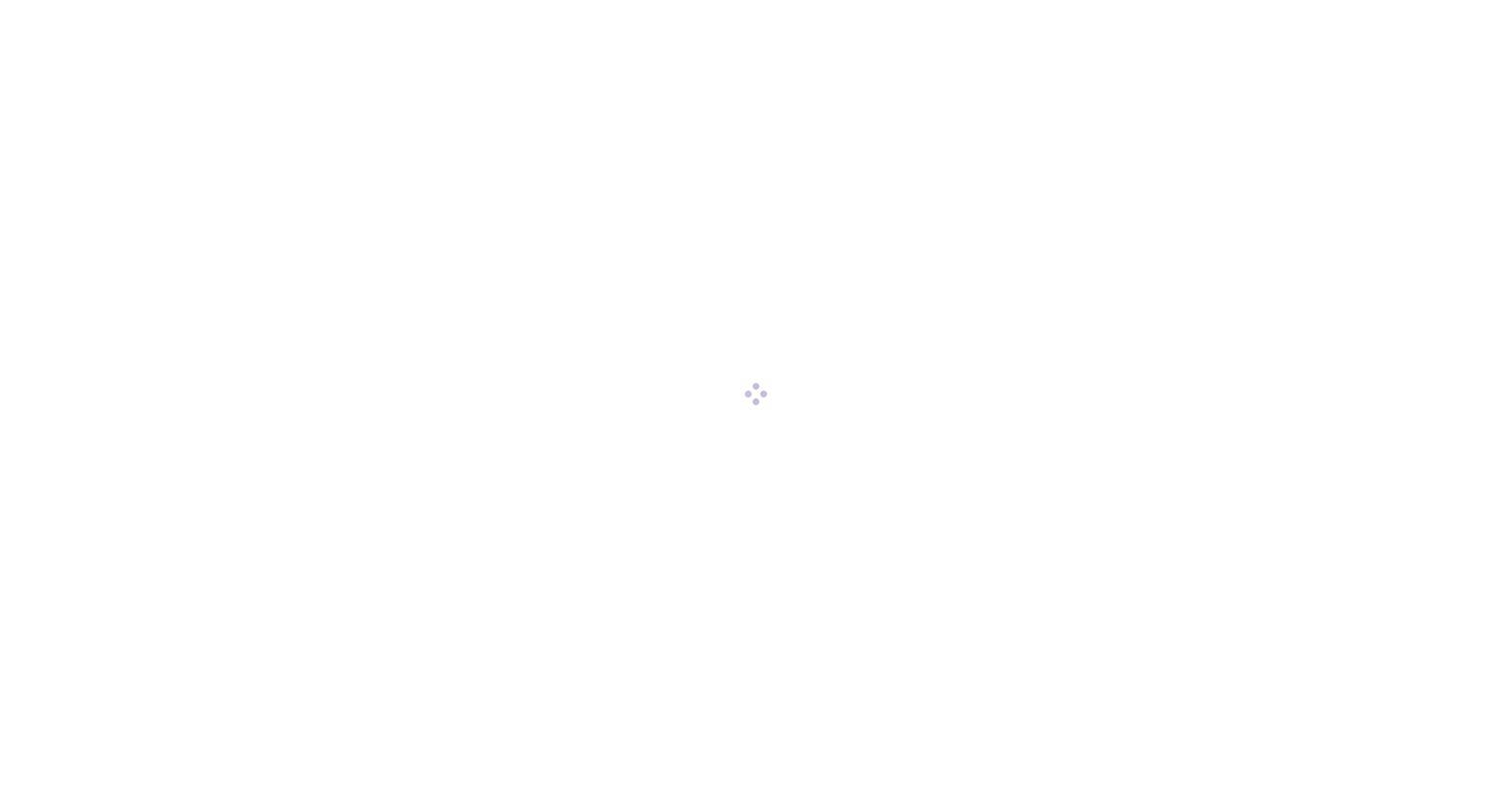 scroll, scrollTop: 0, scrollLeft: 0, axis: both 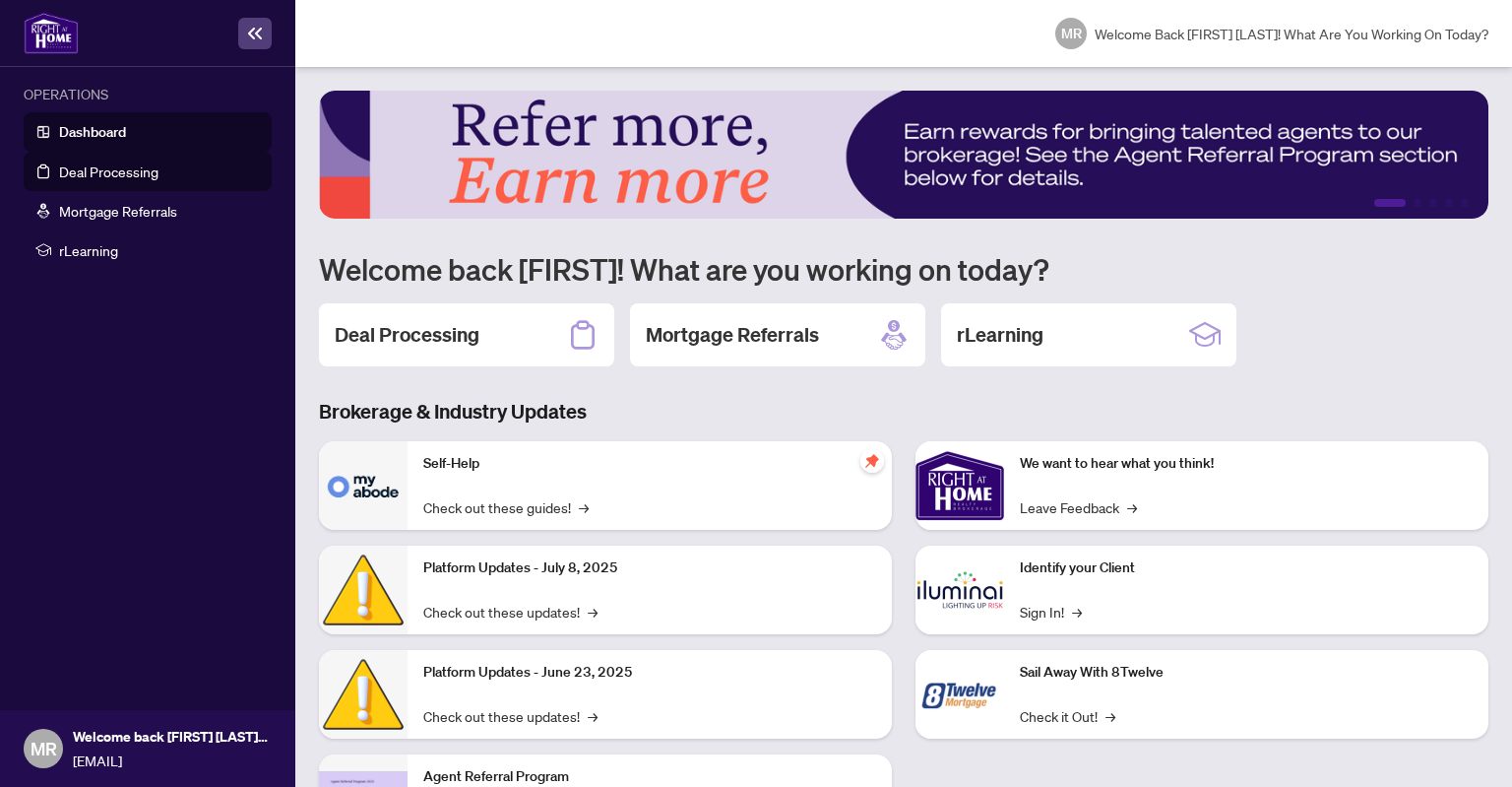click on "Deal Processing" at bounding box center (108, 171) 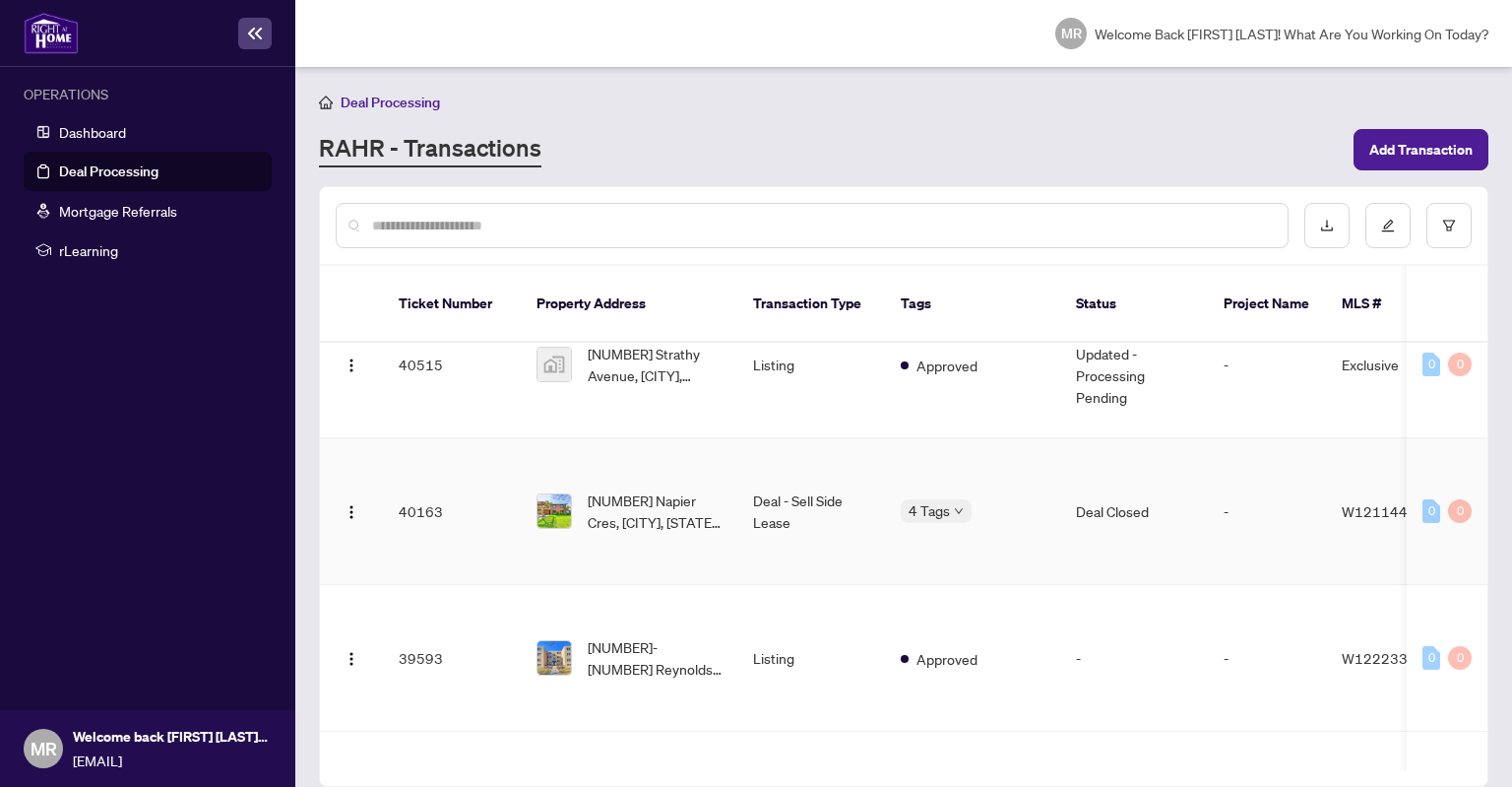 scroll, scrollTop: 0, scrollLeft: 0, axis: both 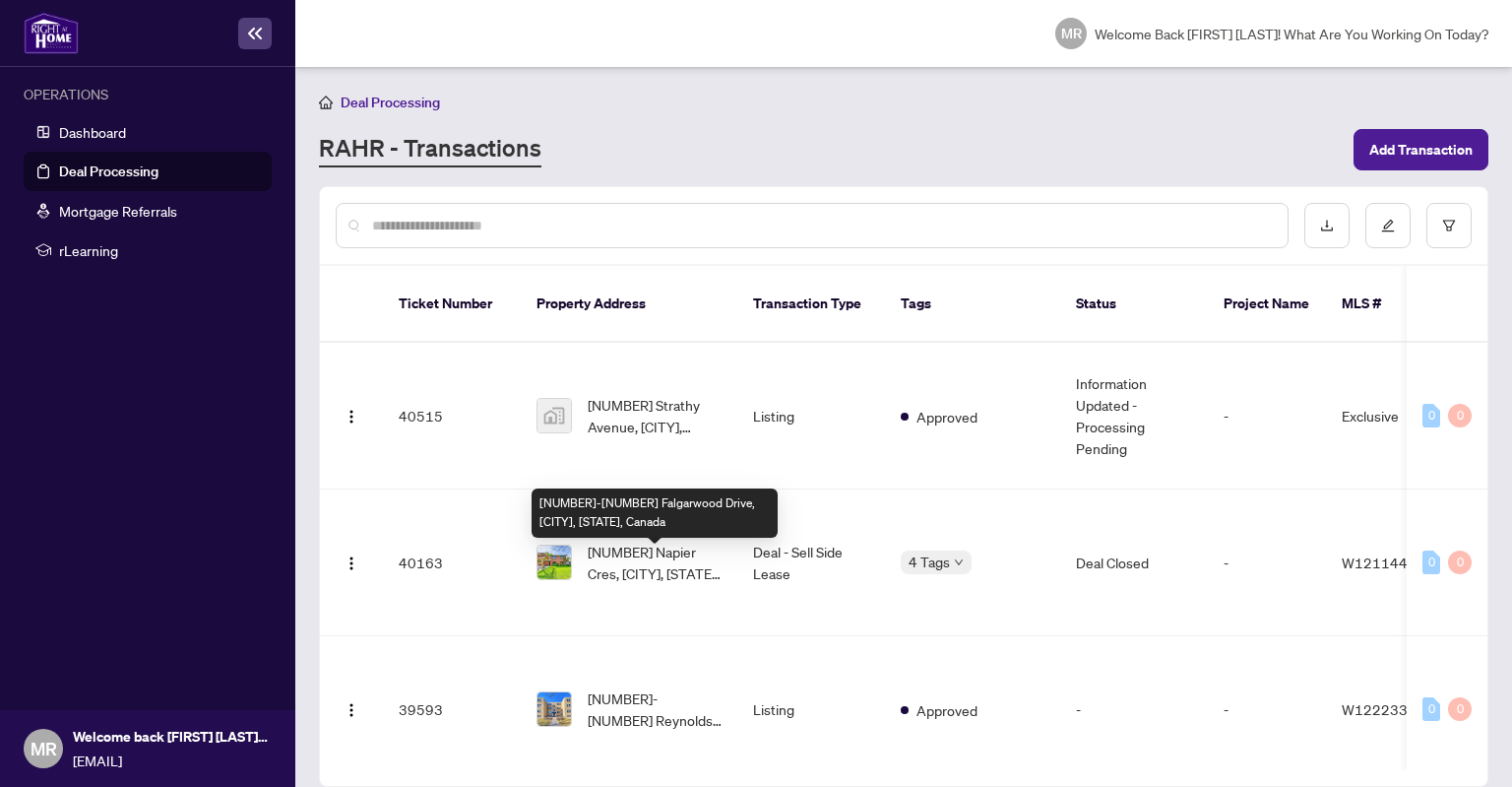 click on "[NUMBER]-[NUMBER] Falgarwood Drive, [CITY], [STATE], Canada" at bounding box center (655, 856) 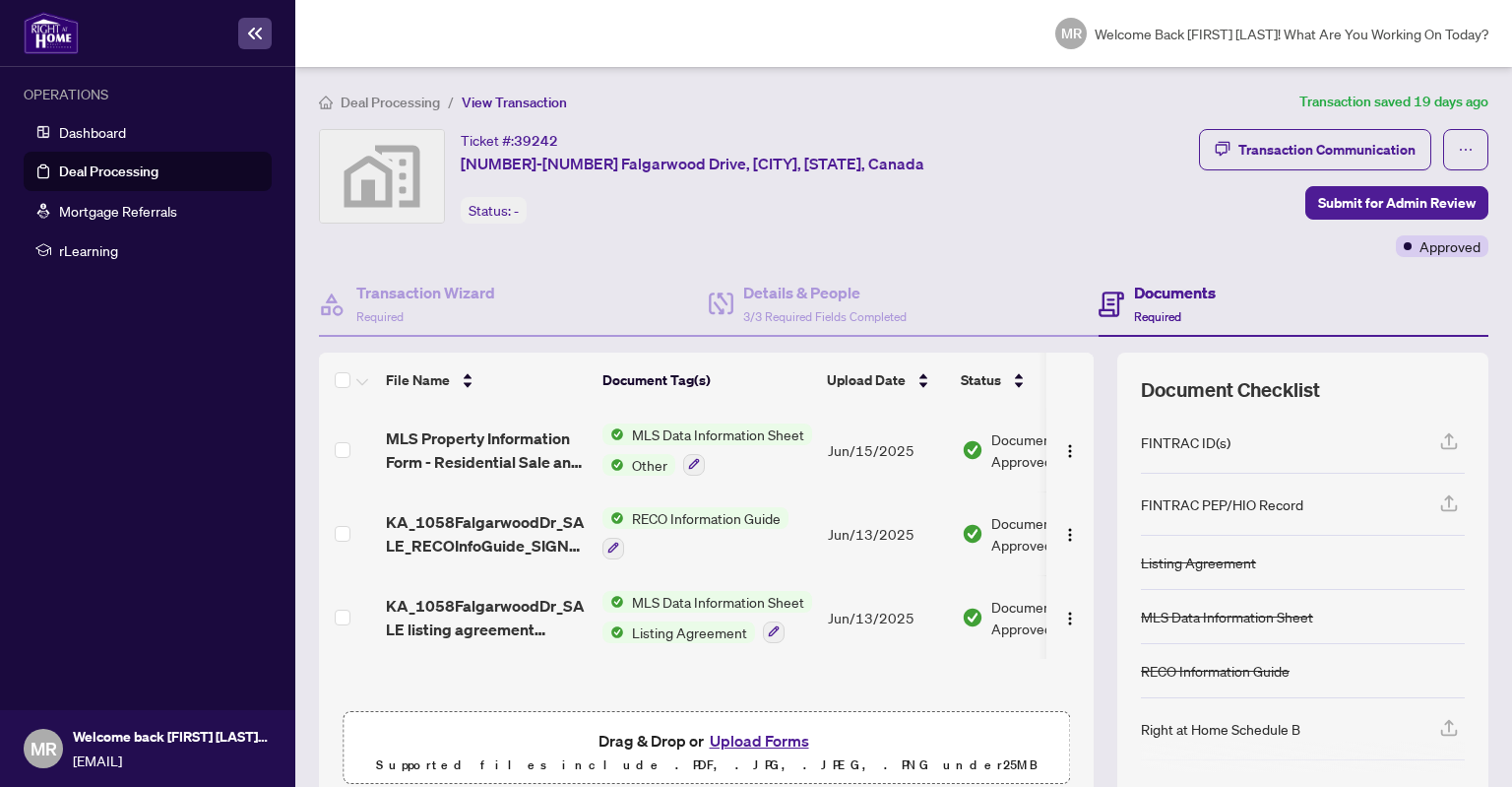 scroll, scrollTop: 87, scrollLeft: 0, axis: vertical 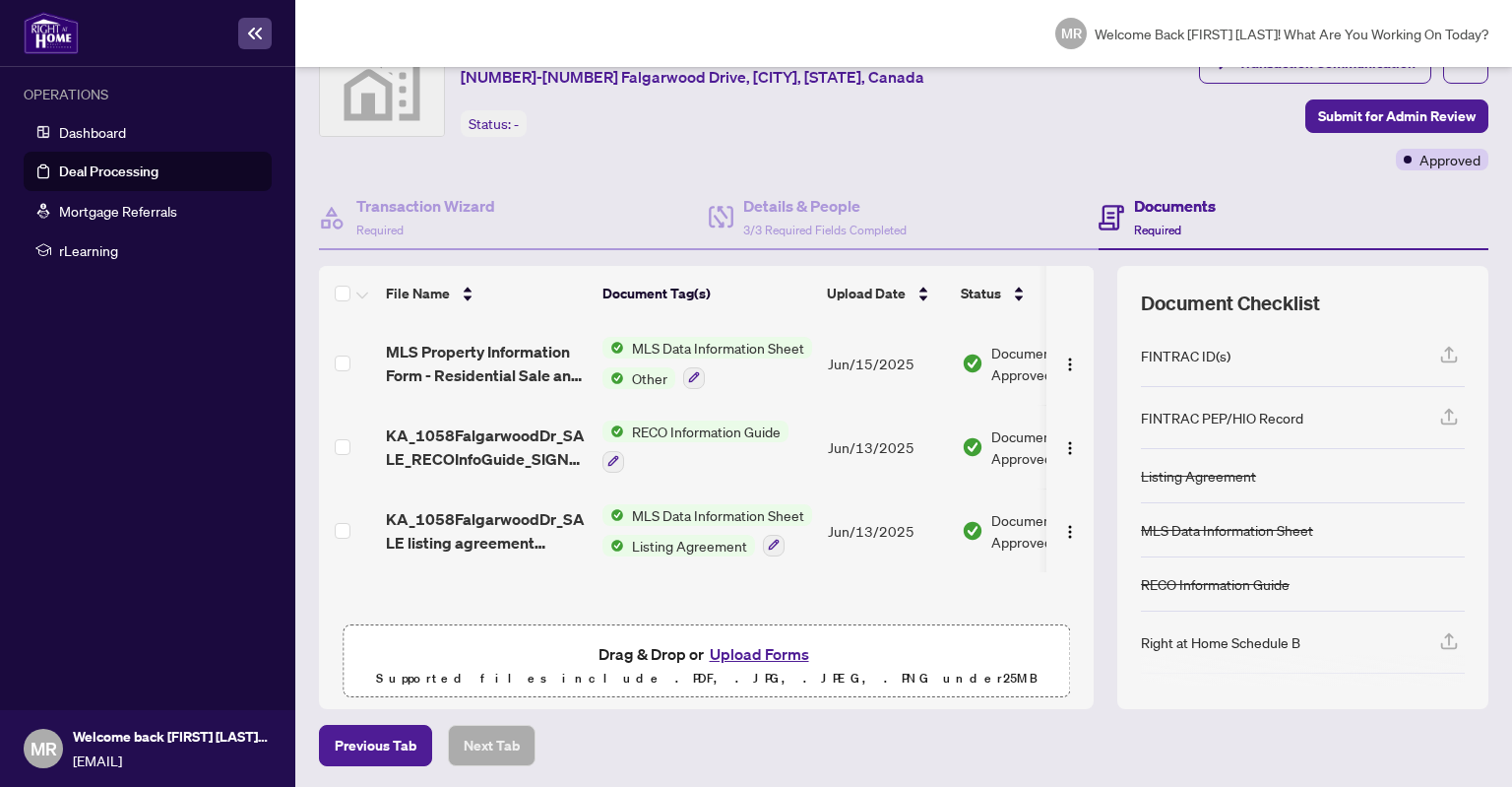 click on "Upload Forms" at bounding box center (759, 654) 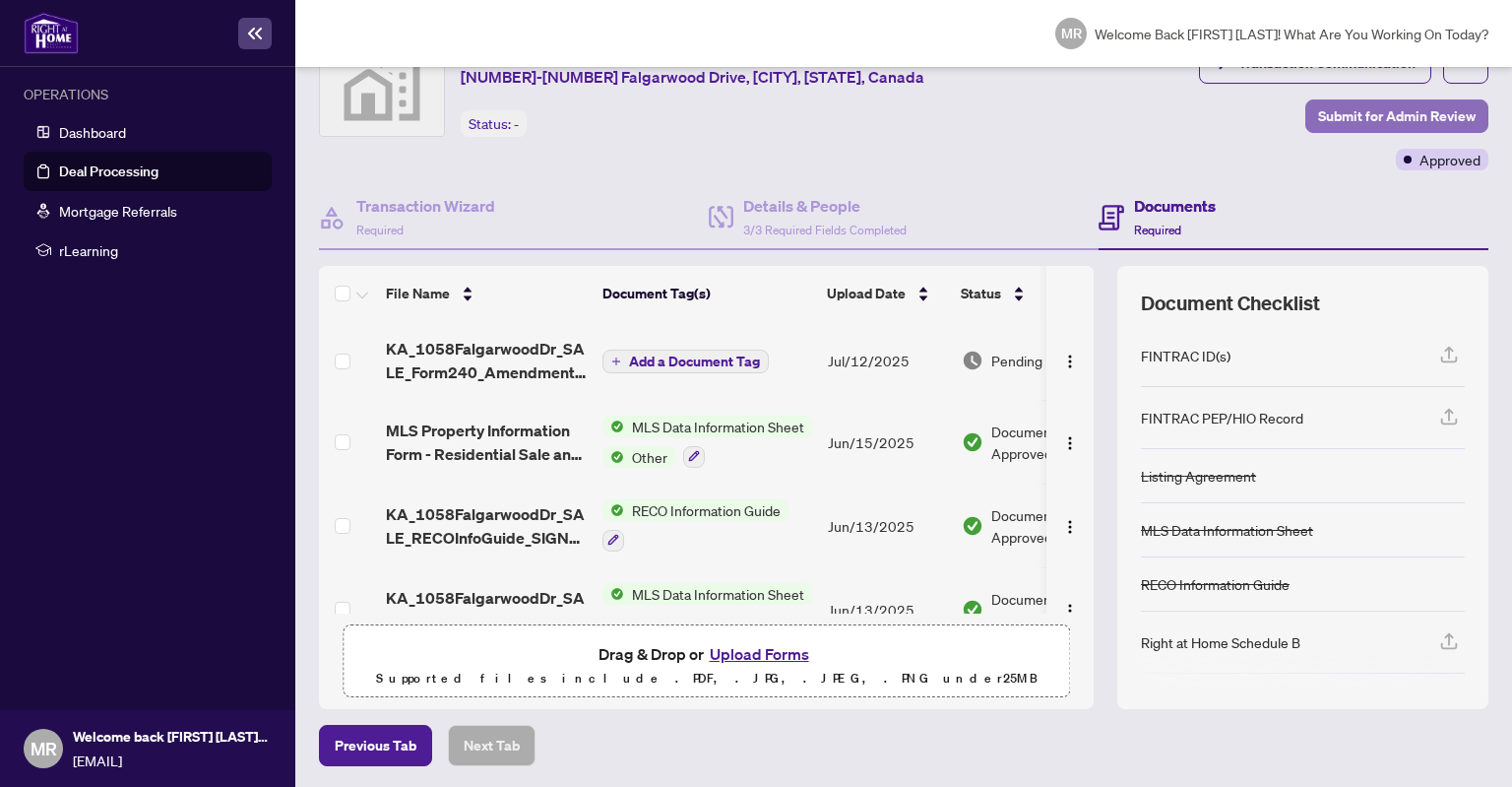 click on "Submit for Admin Review" at bounding box center (1397, 116) 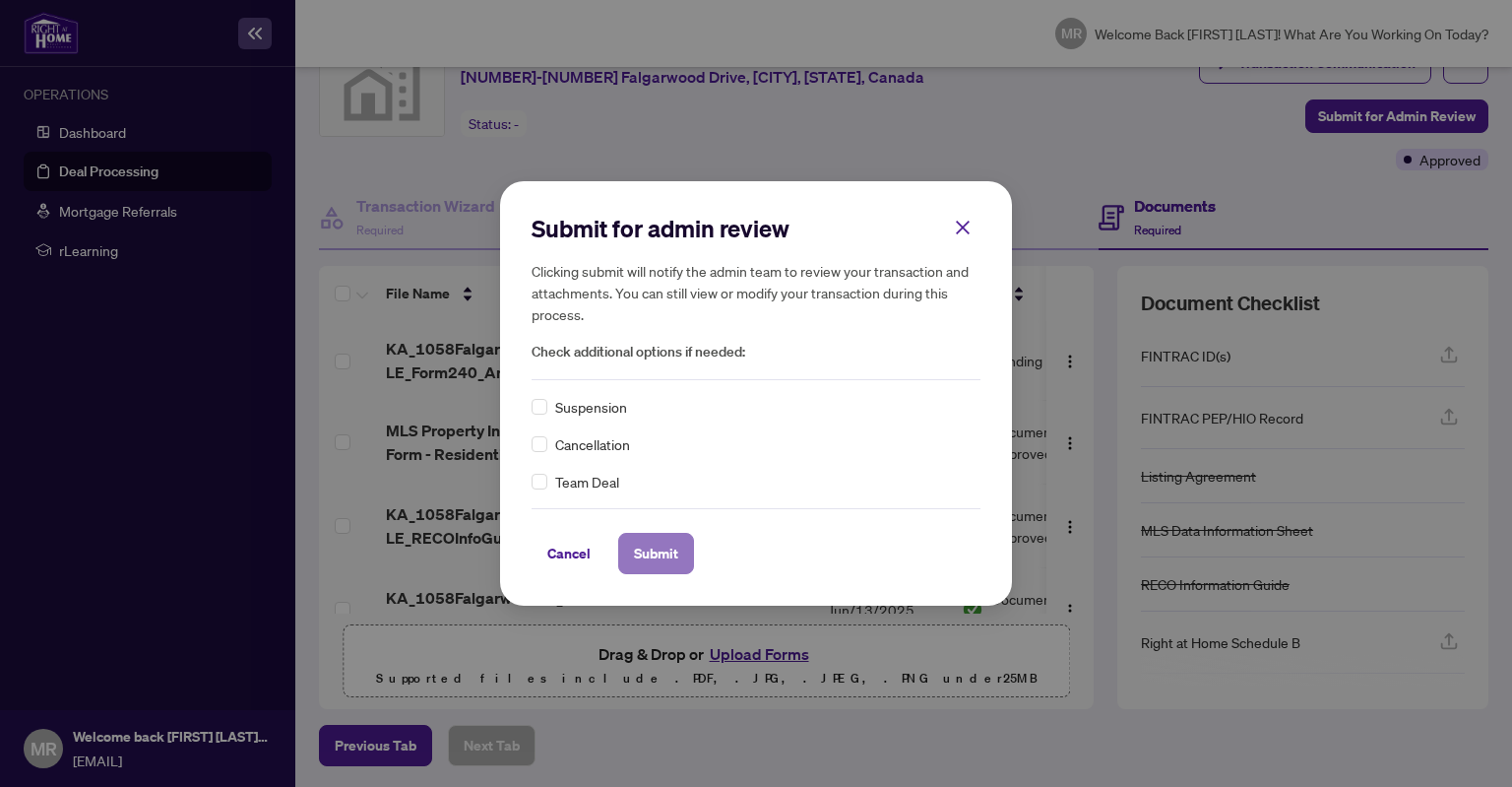 click on "Submit" at bounding box center (656, 554) 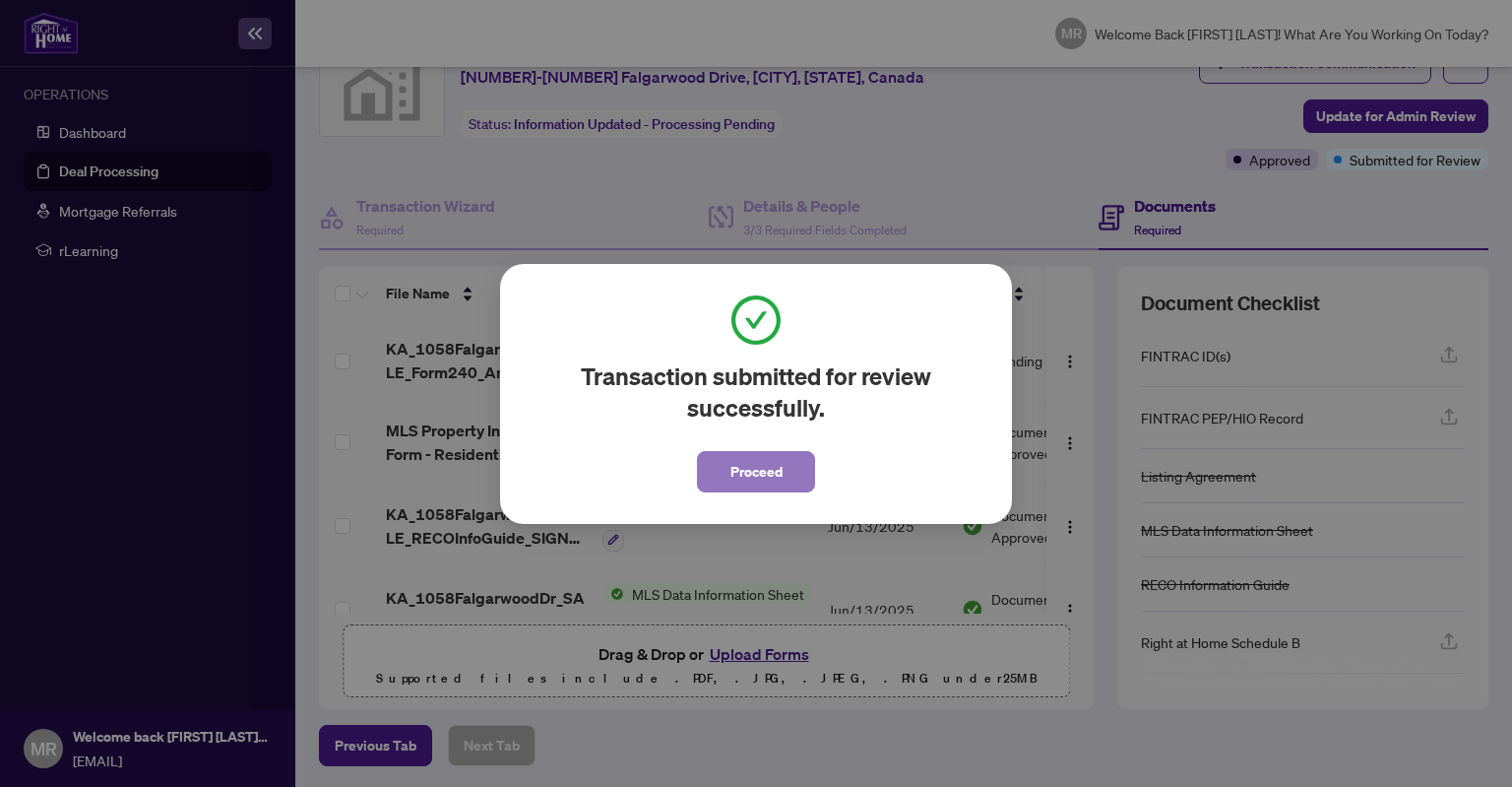 click on "Proceed" at bounding box center [756, 472] 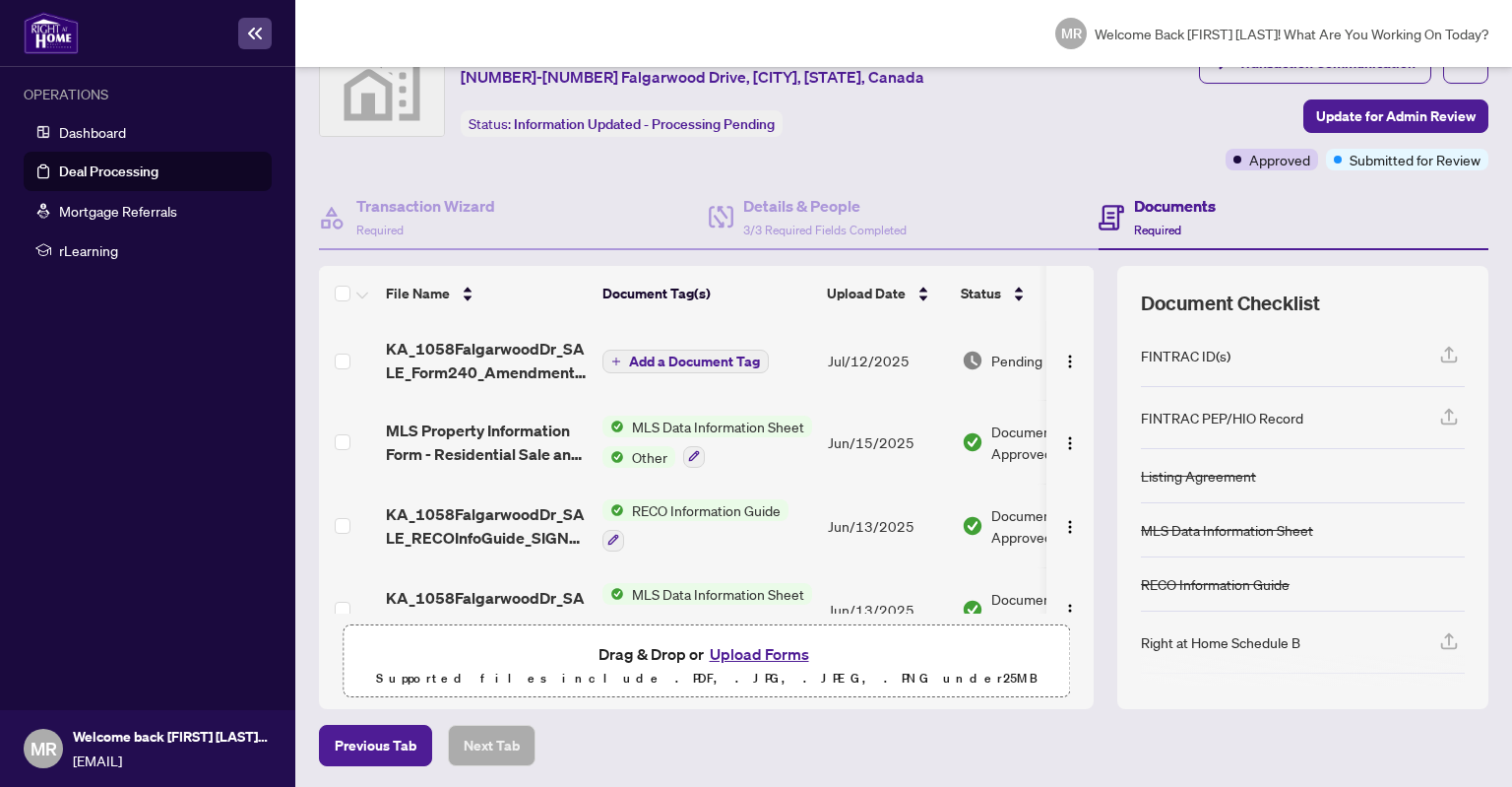 click on "Deal Processing" at bounding box center [108, 171] 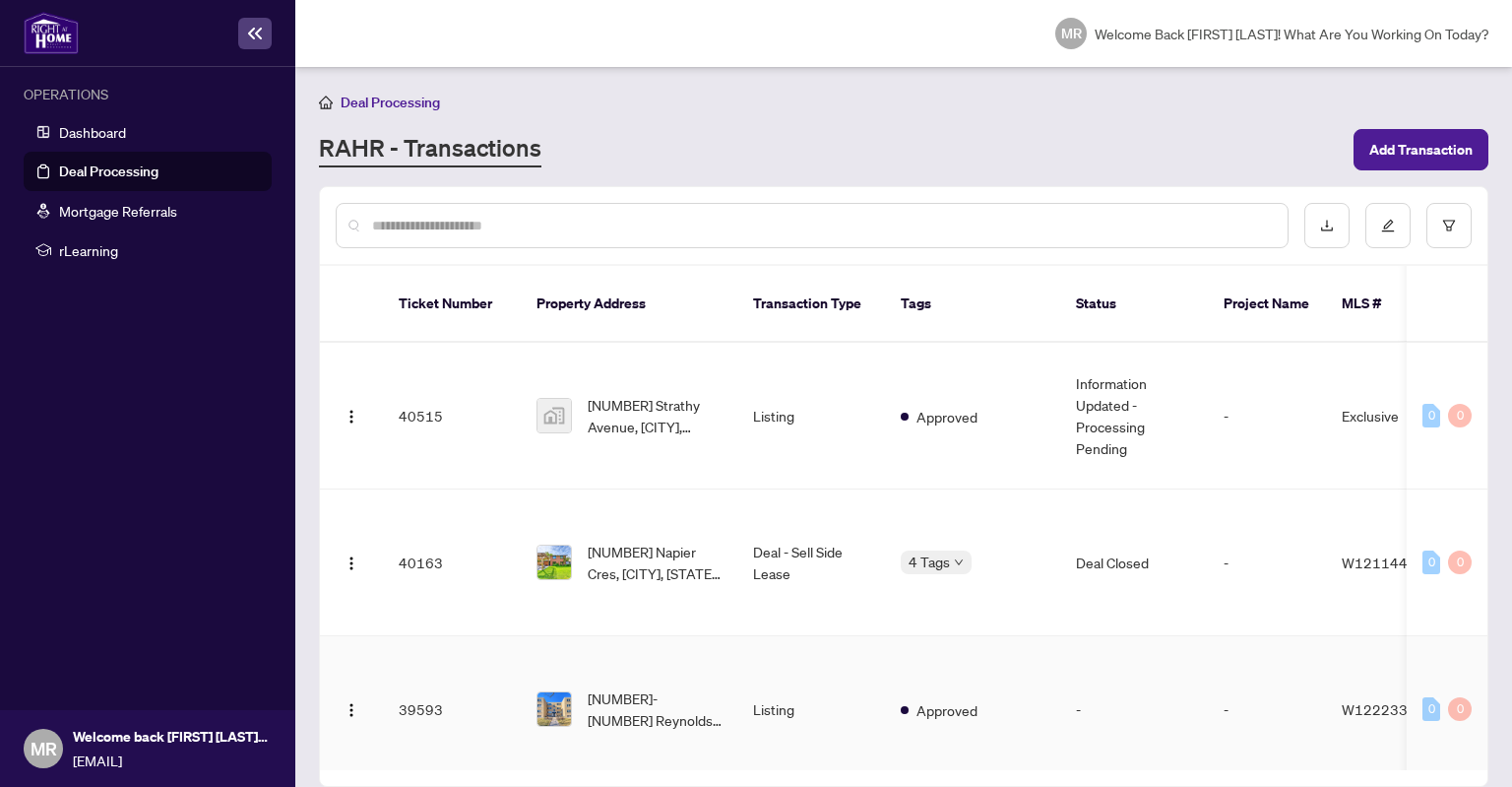 scroll, scrollTop: 104, scrollLeft: 0, axis: vertical 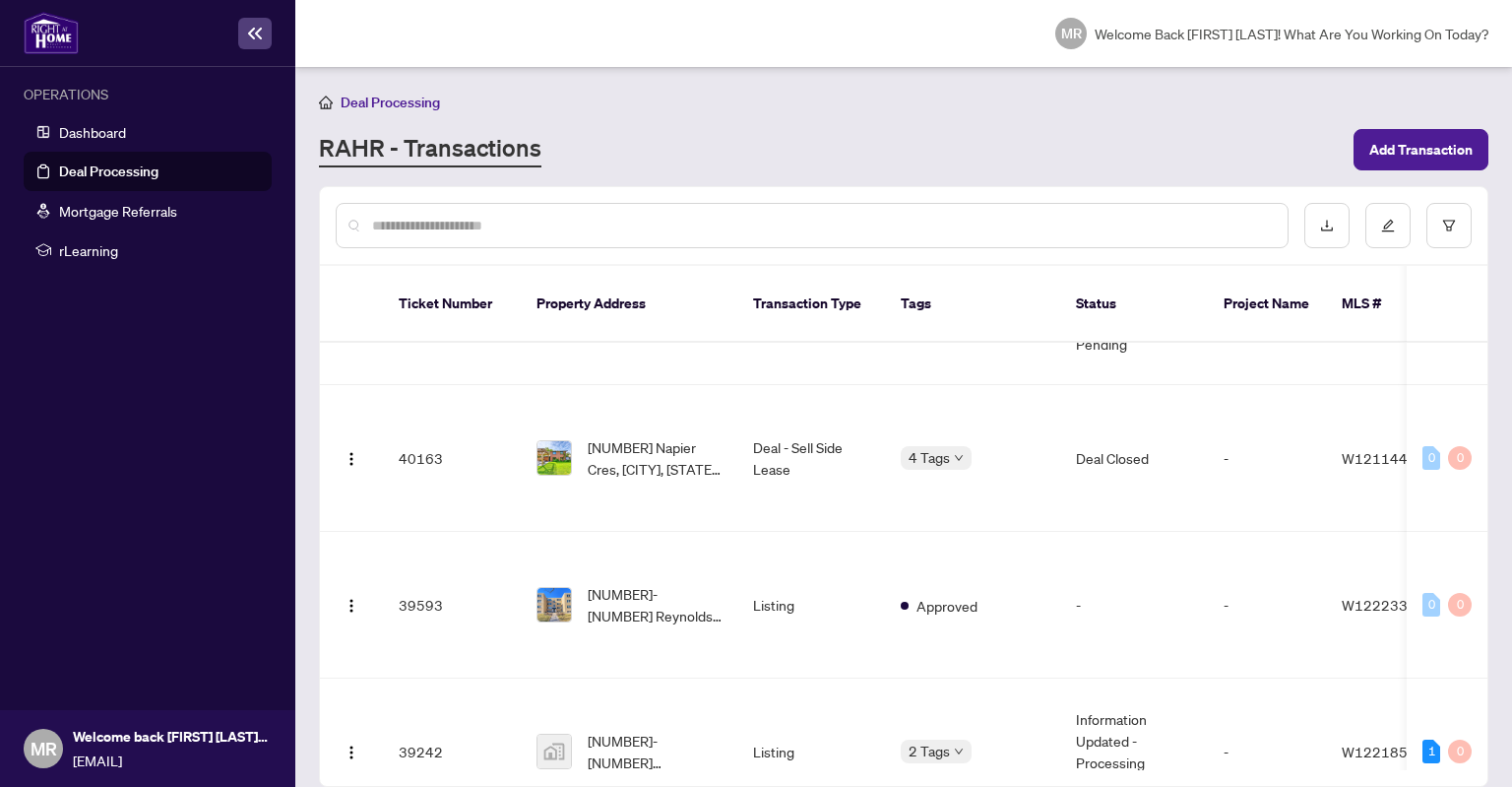 click on "Deal - Builder" at bounding box center (811, 898) 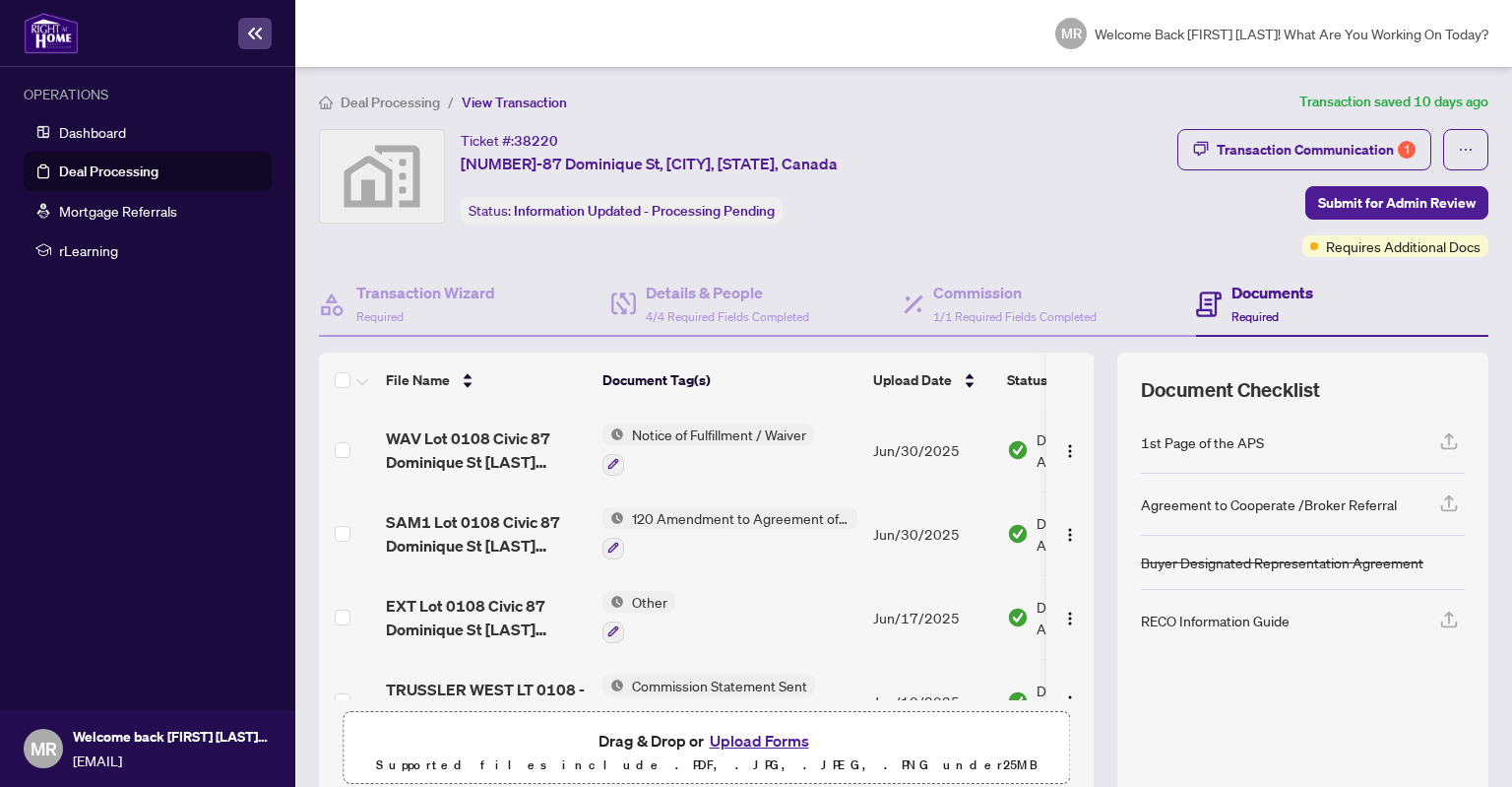scroll, scrollTop: 29, scrollLeft: 0, axis: vertical 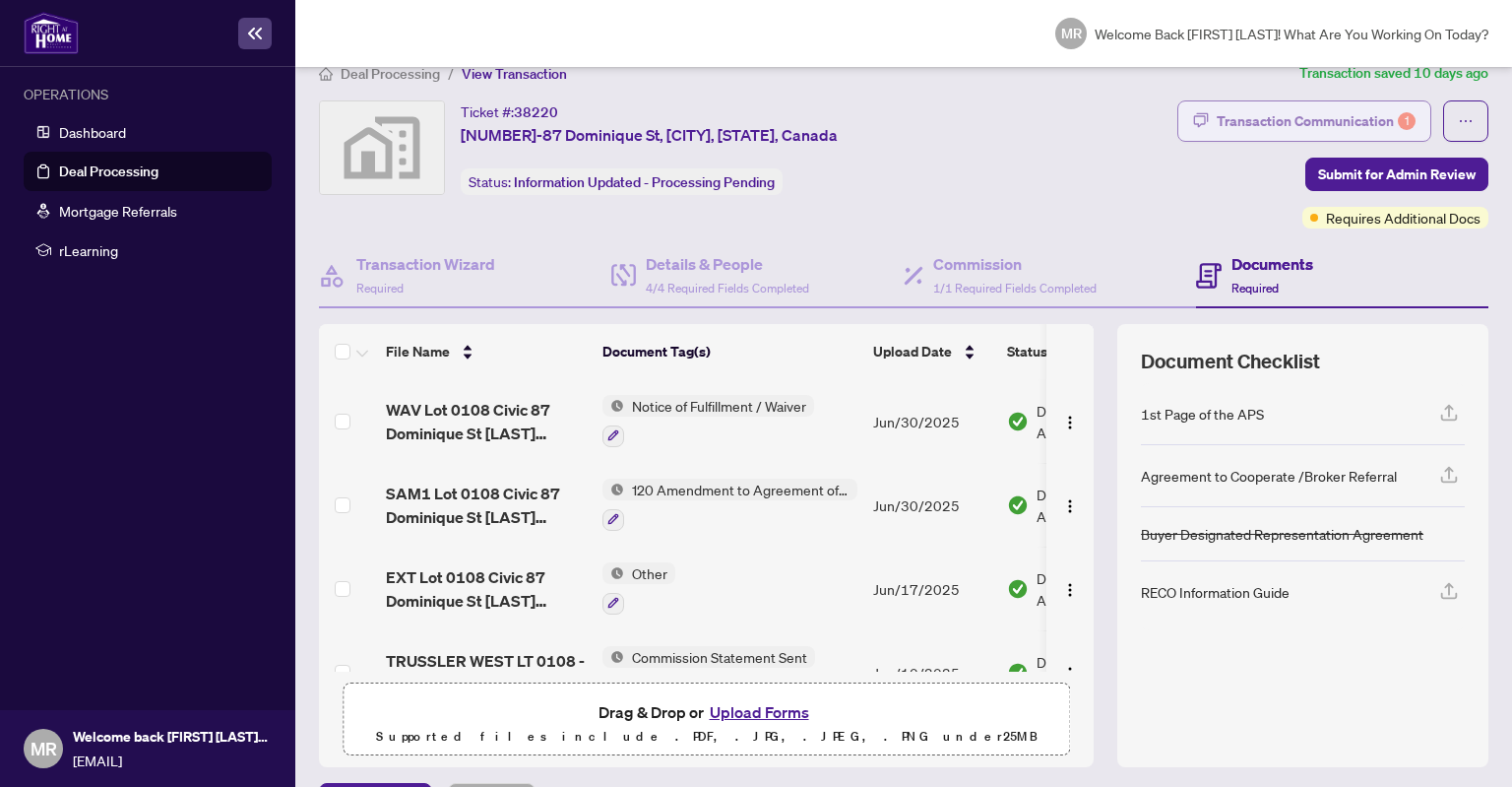 click on "Transaction Communication 1" at bounding box center (1316, 121) 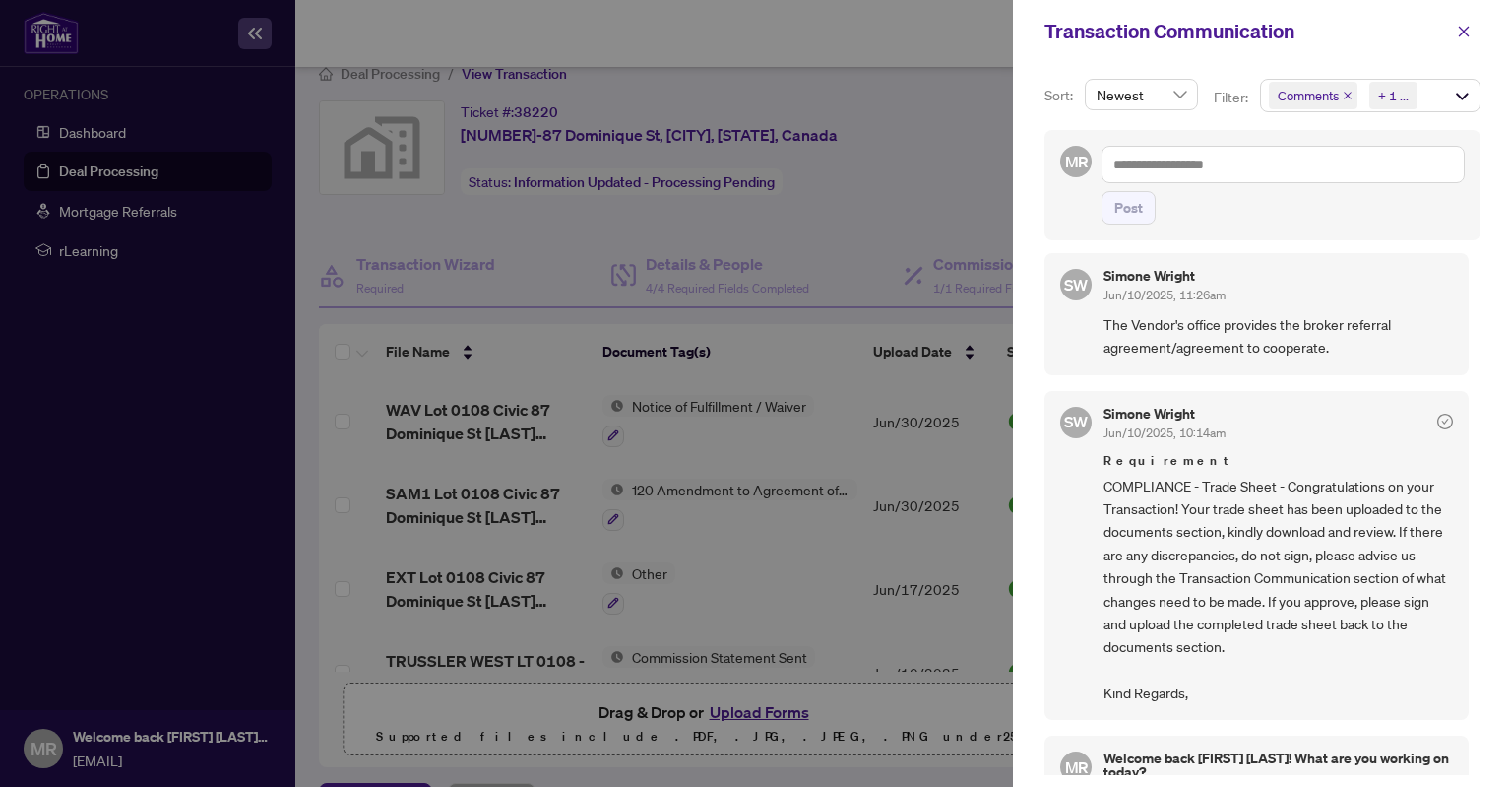scroll, scrollTop: 279, scrollLeft: 0, axis: vertical 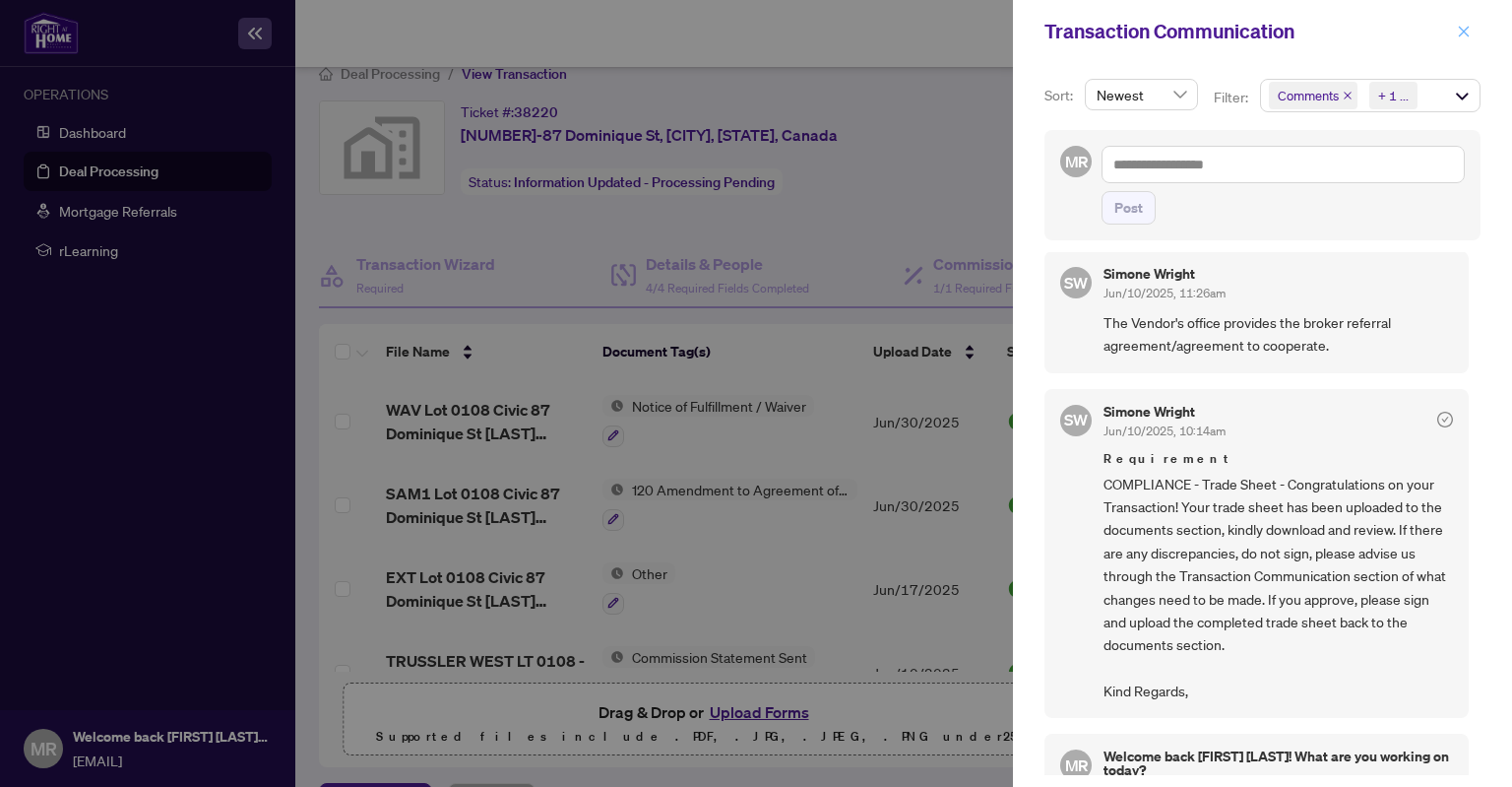 click 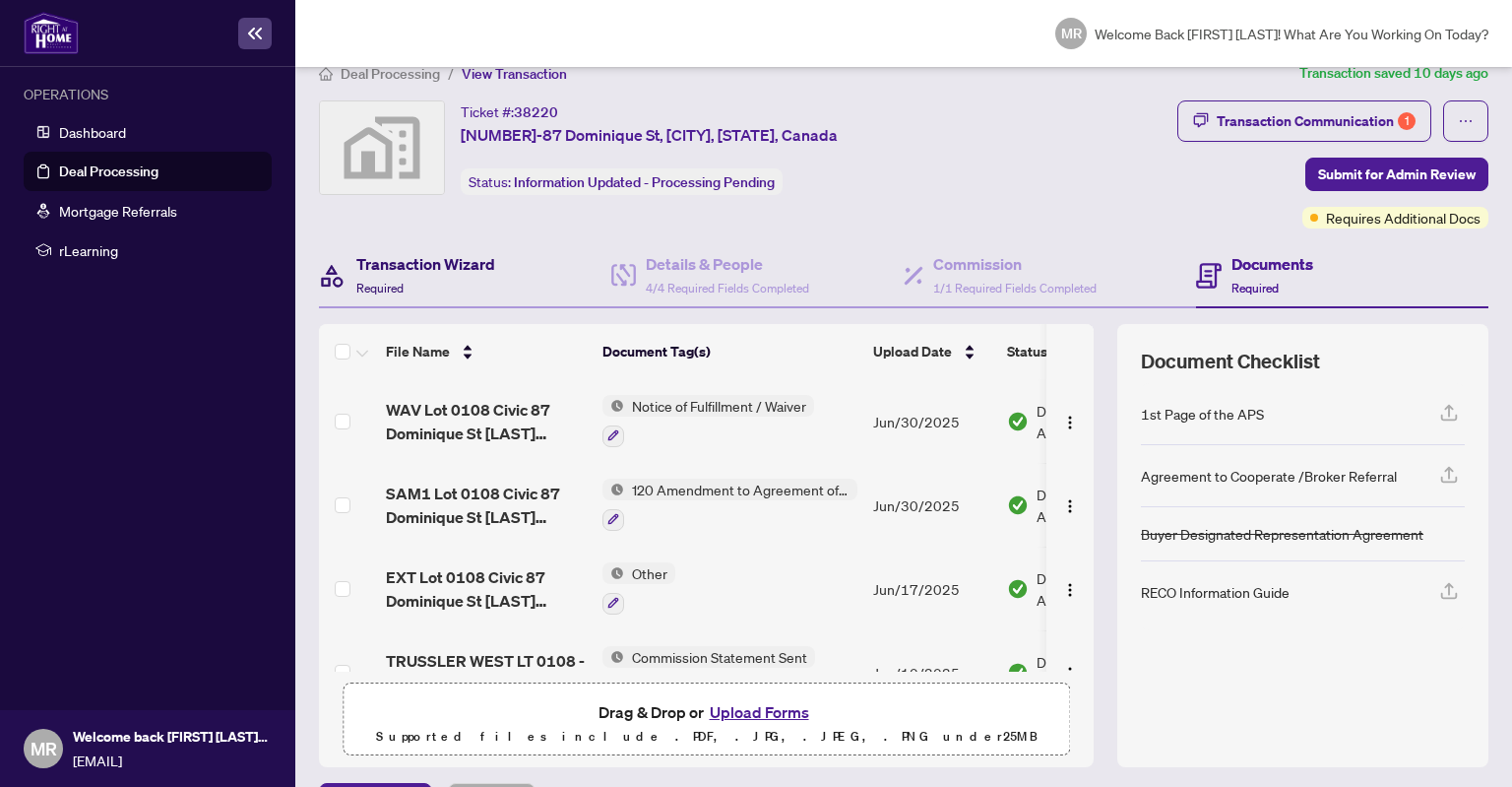 click on "Transaction Wizard" at bounding box center [425, 264] 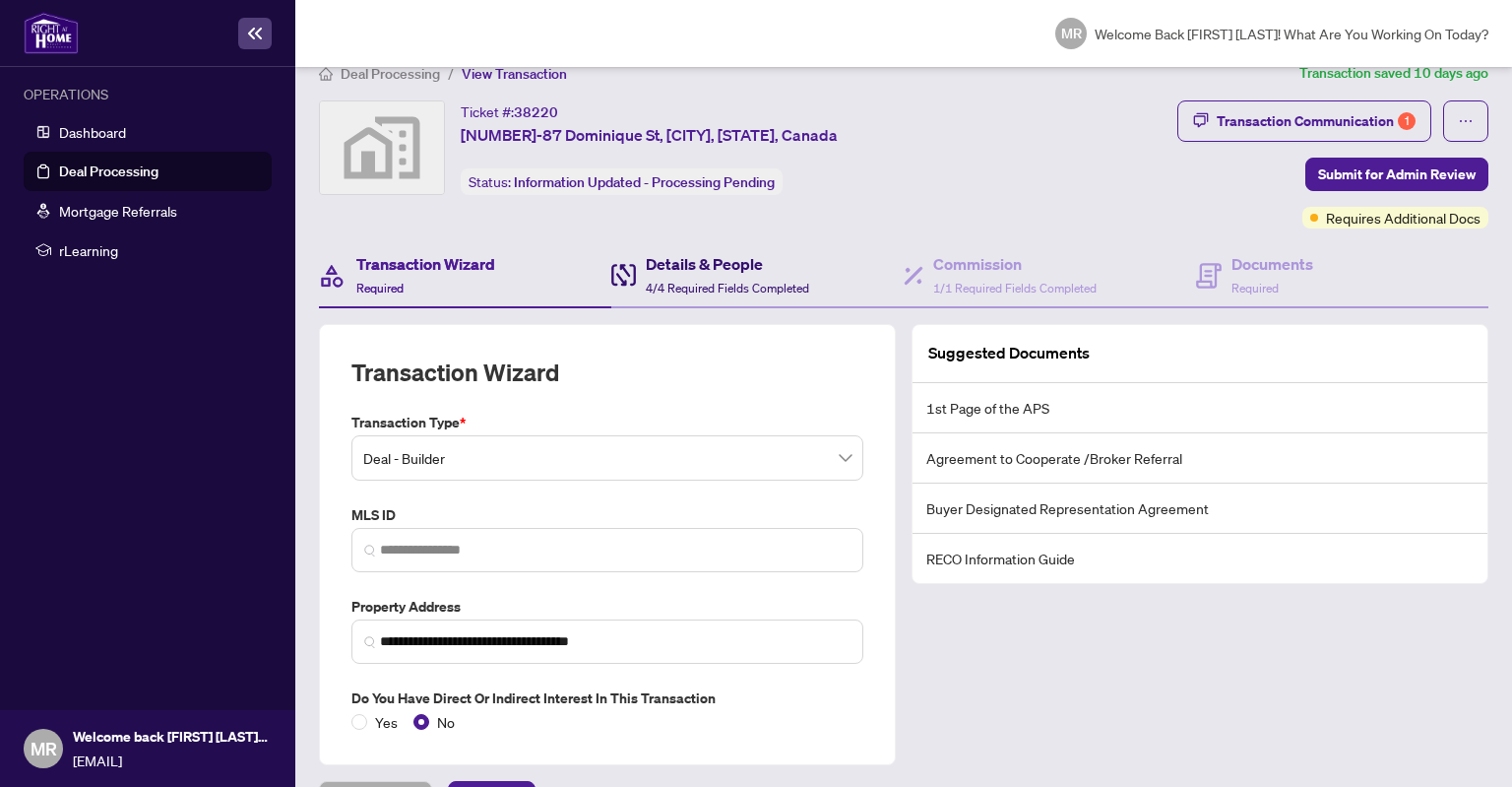 click on "Details & People" at bounding box center (727, 264) 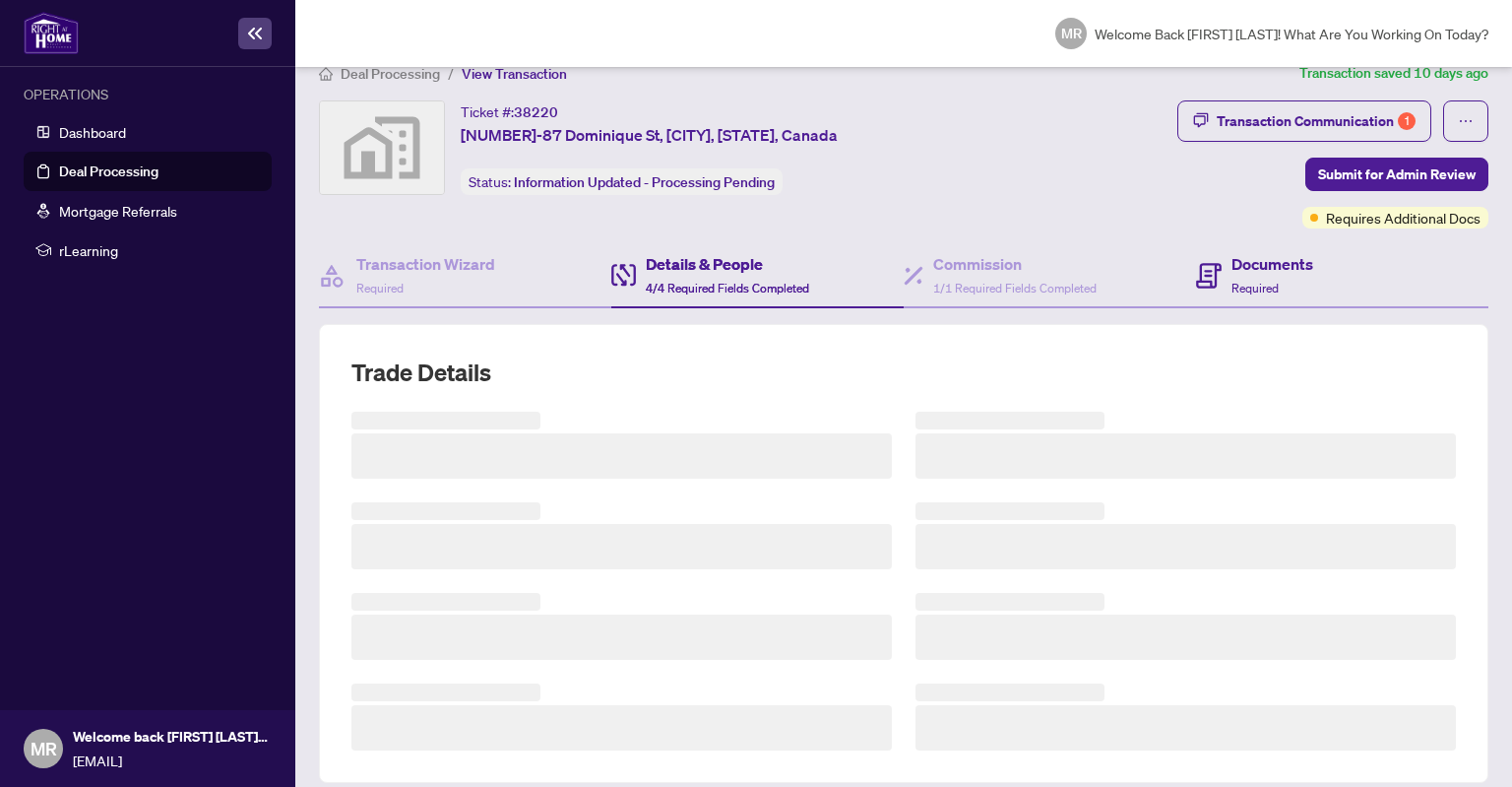 click on "Documents Required" at bounding box center [1342, 276] 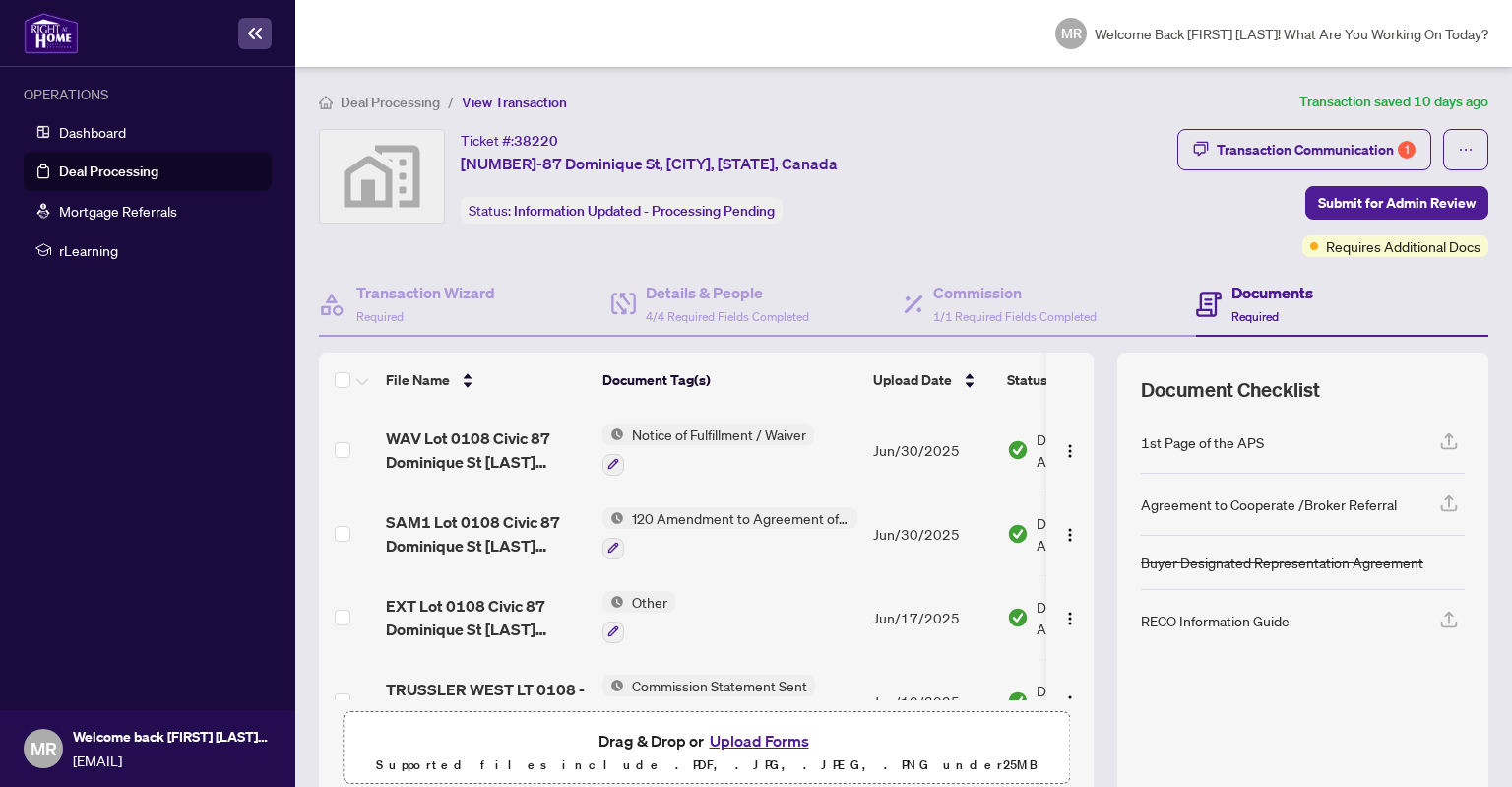 scroll, scrollTop: 87, scrollLeft: 0, axis: vertical 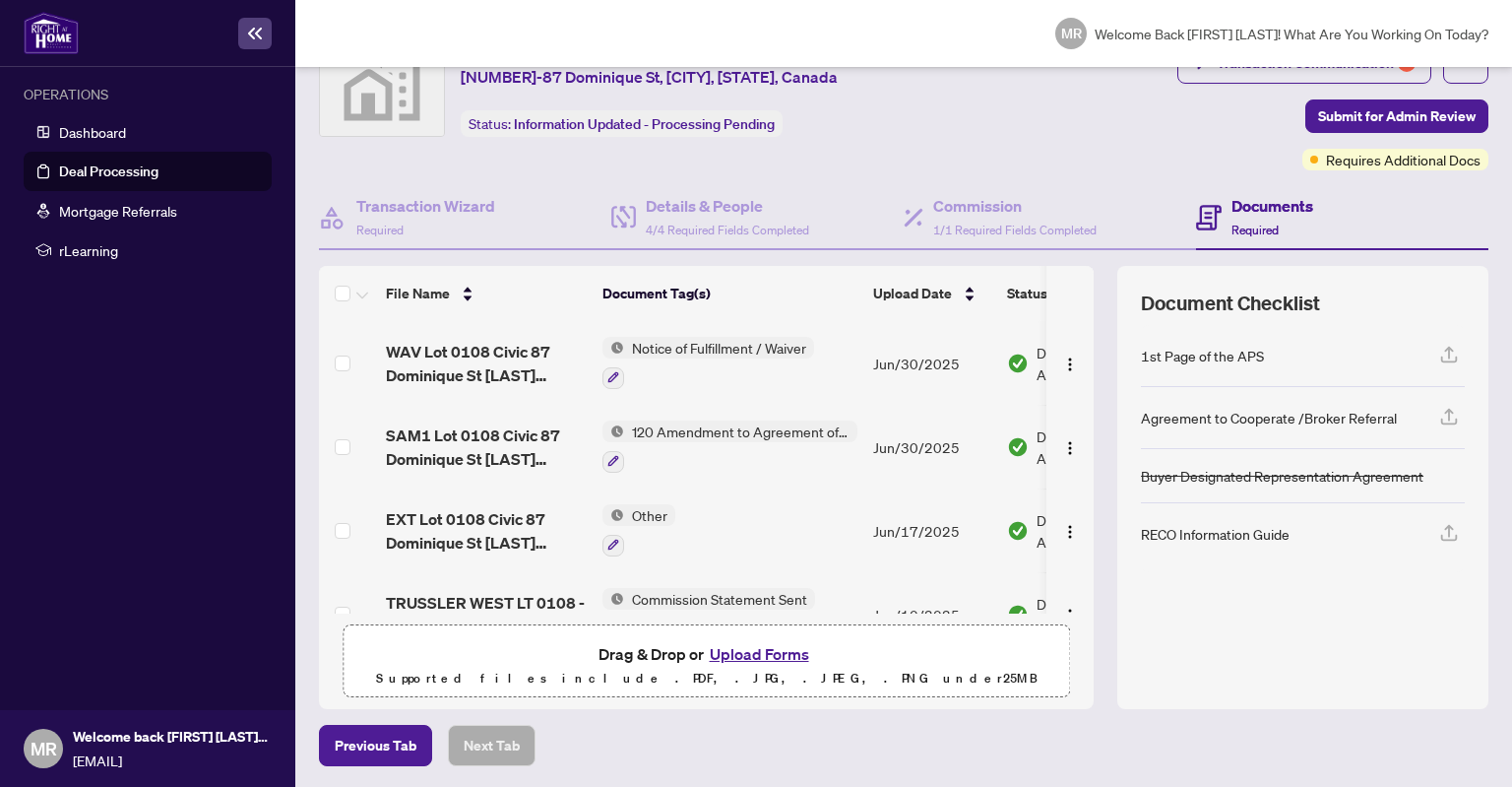 click on "Documents Required" at bounding box center [1342, 218] 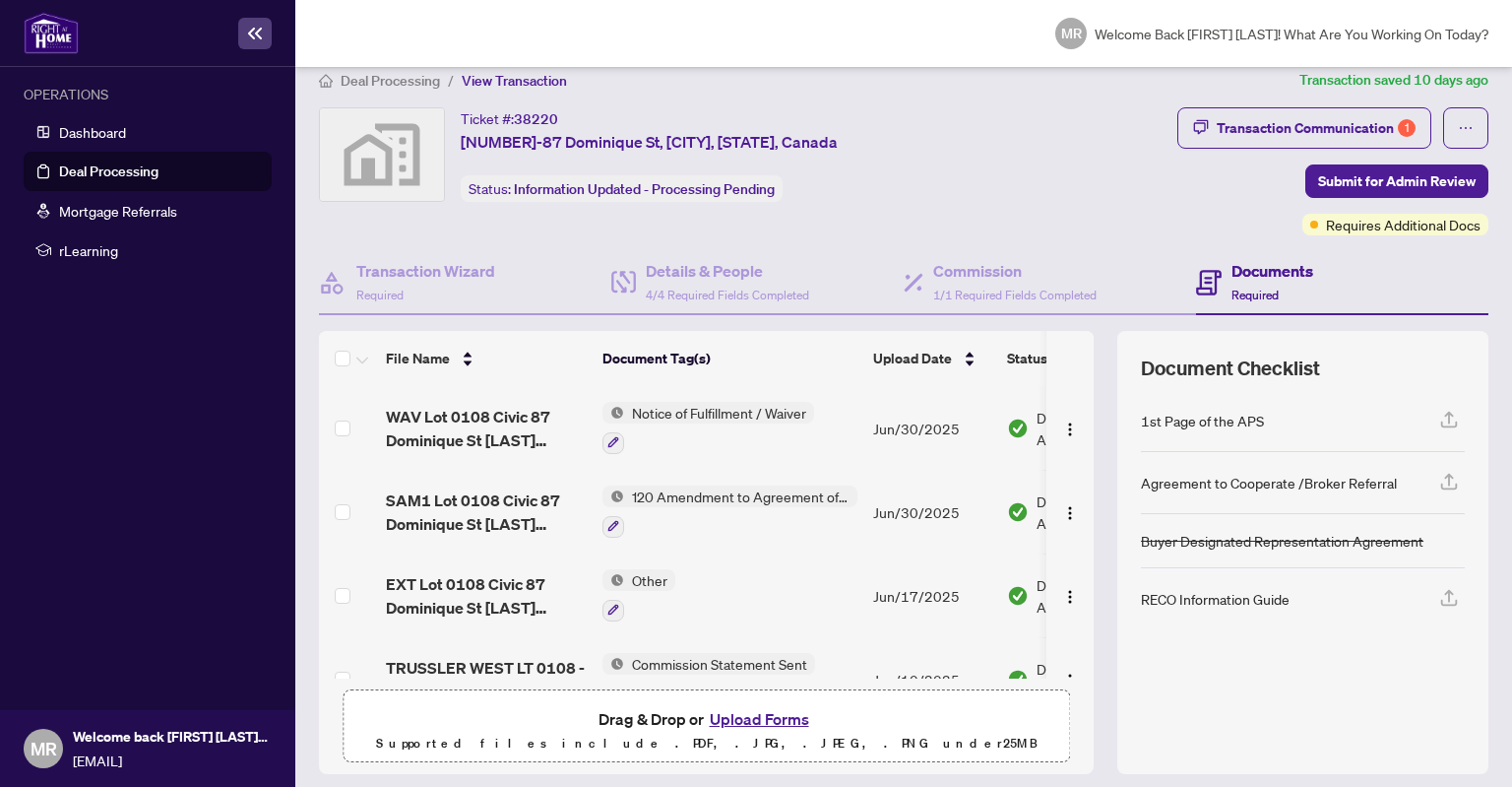 scroll, scrollTop: 0, scrollLeft: 0, axis: both 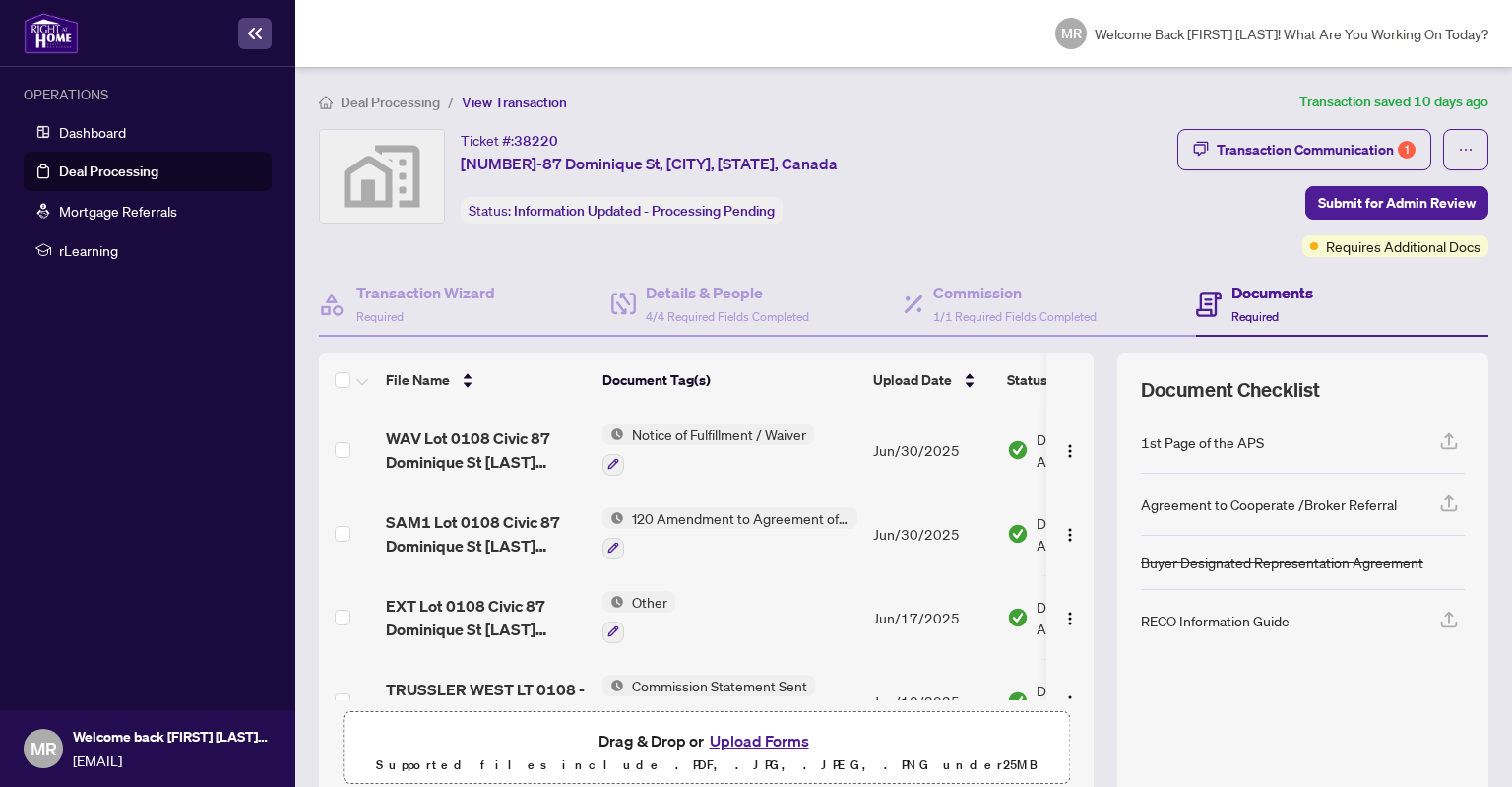 click on "View Transaction" at bounding box center (514, 102) 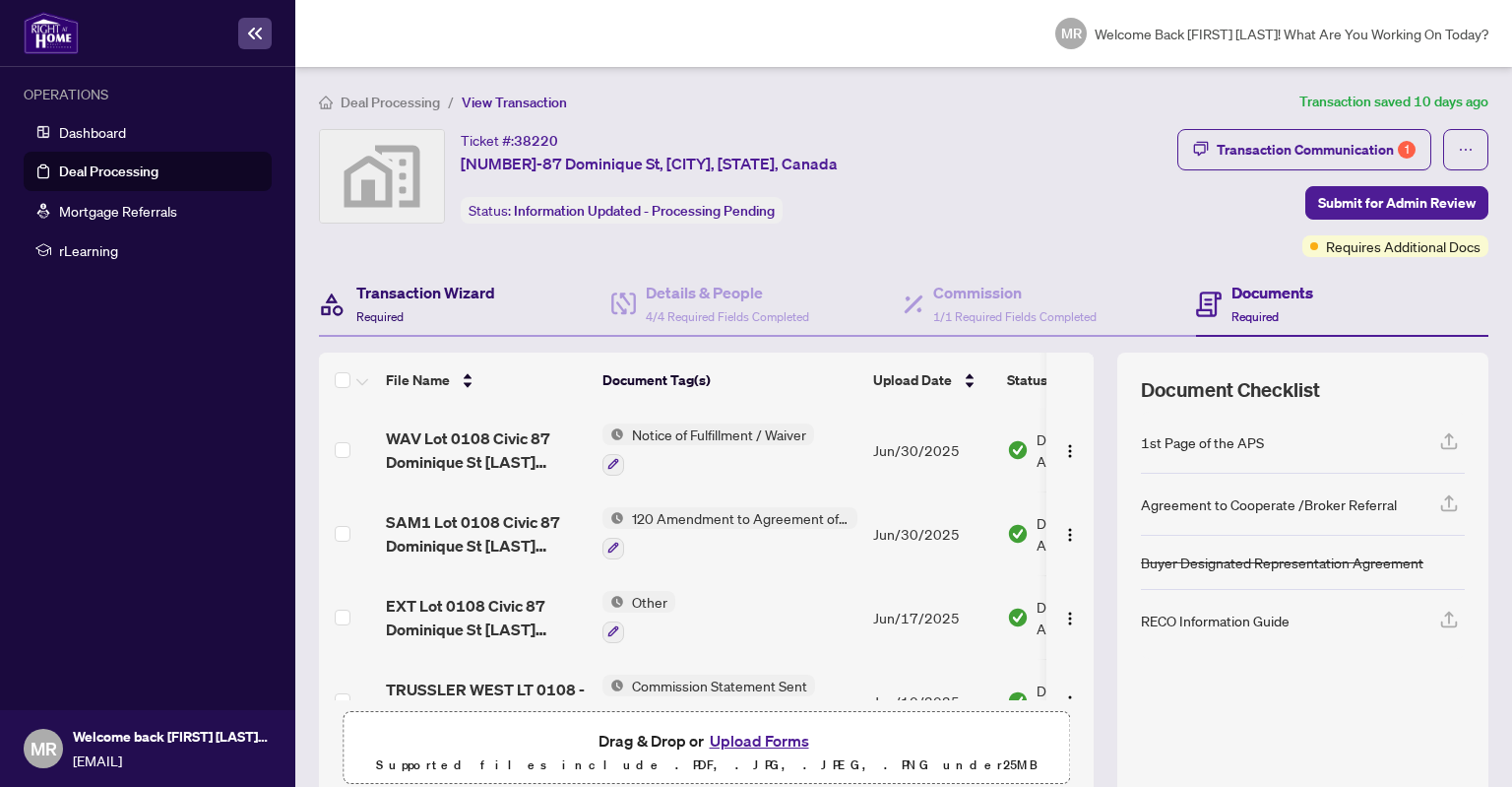 click on "Transaction Wizard" at bounding box center [425, 293] 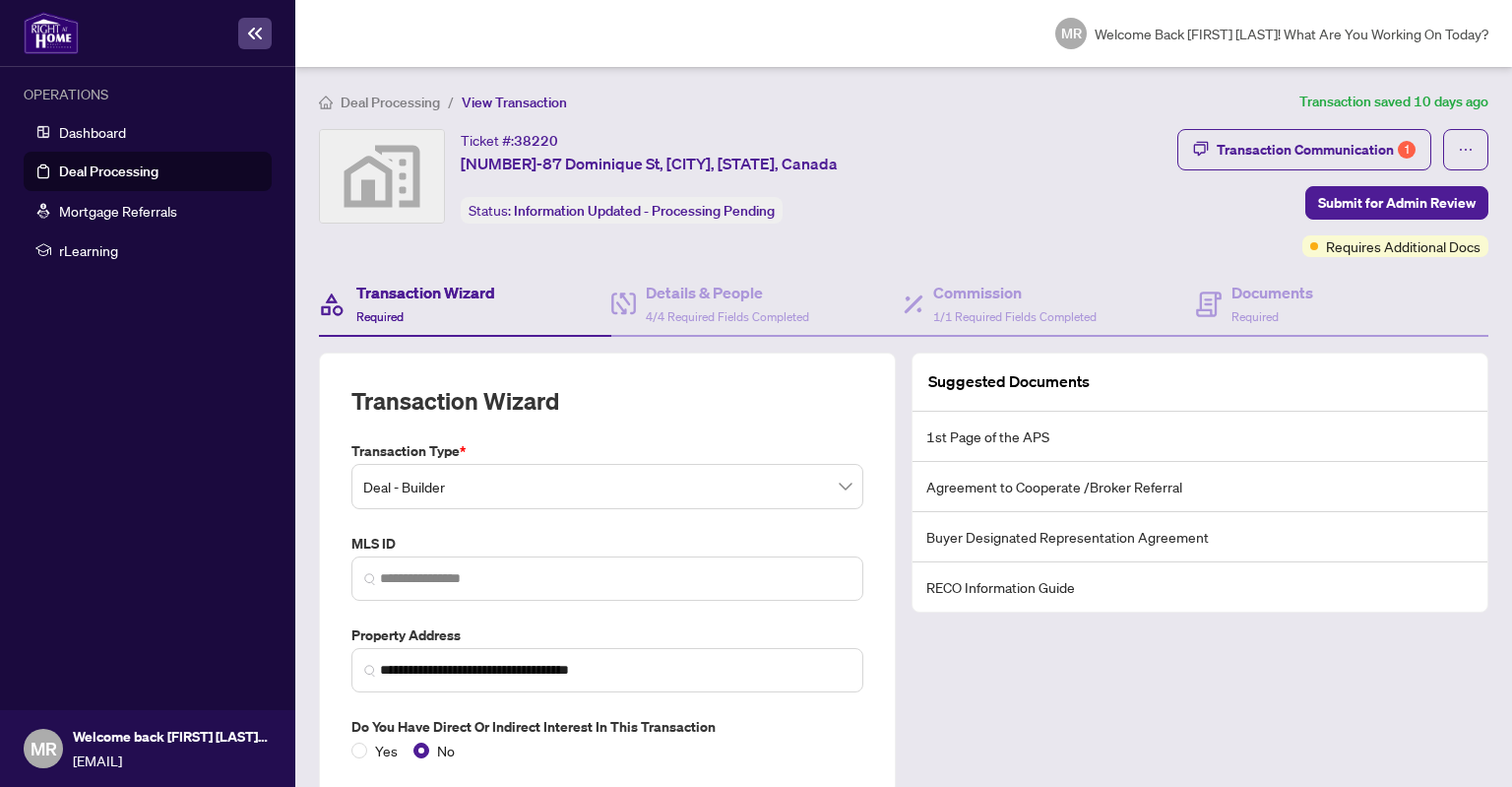 scroll, scrollTop: 83, scrollLeft: 0, axis: vertical 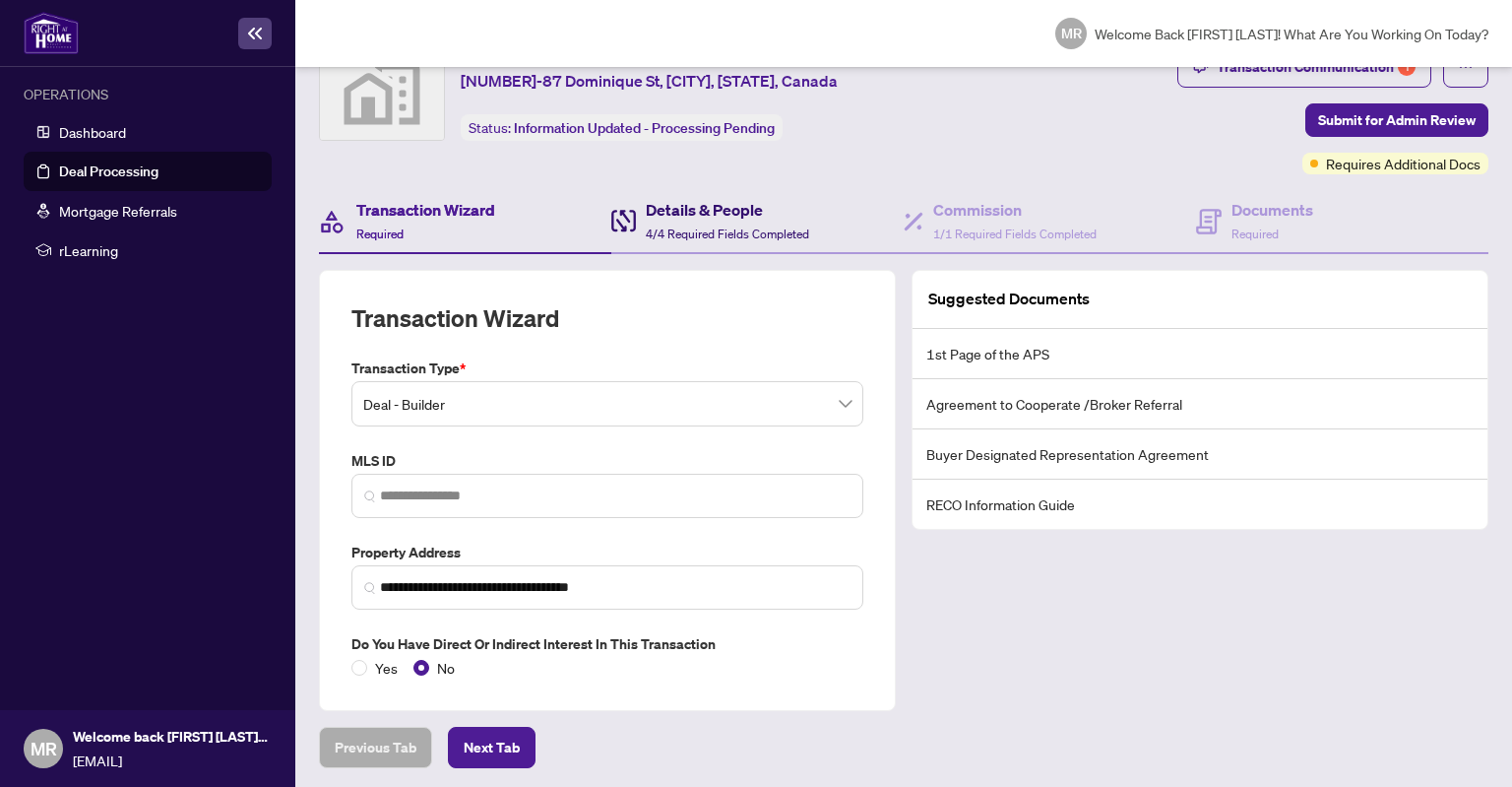 click on "4/4 Required Fields Completed" at bounding box center (727, 233) 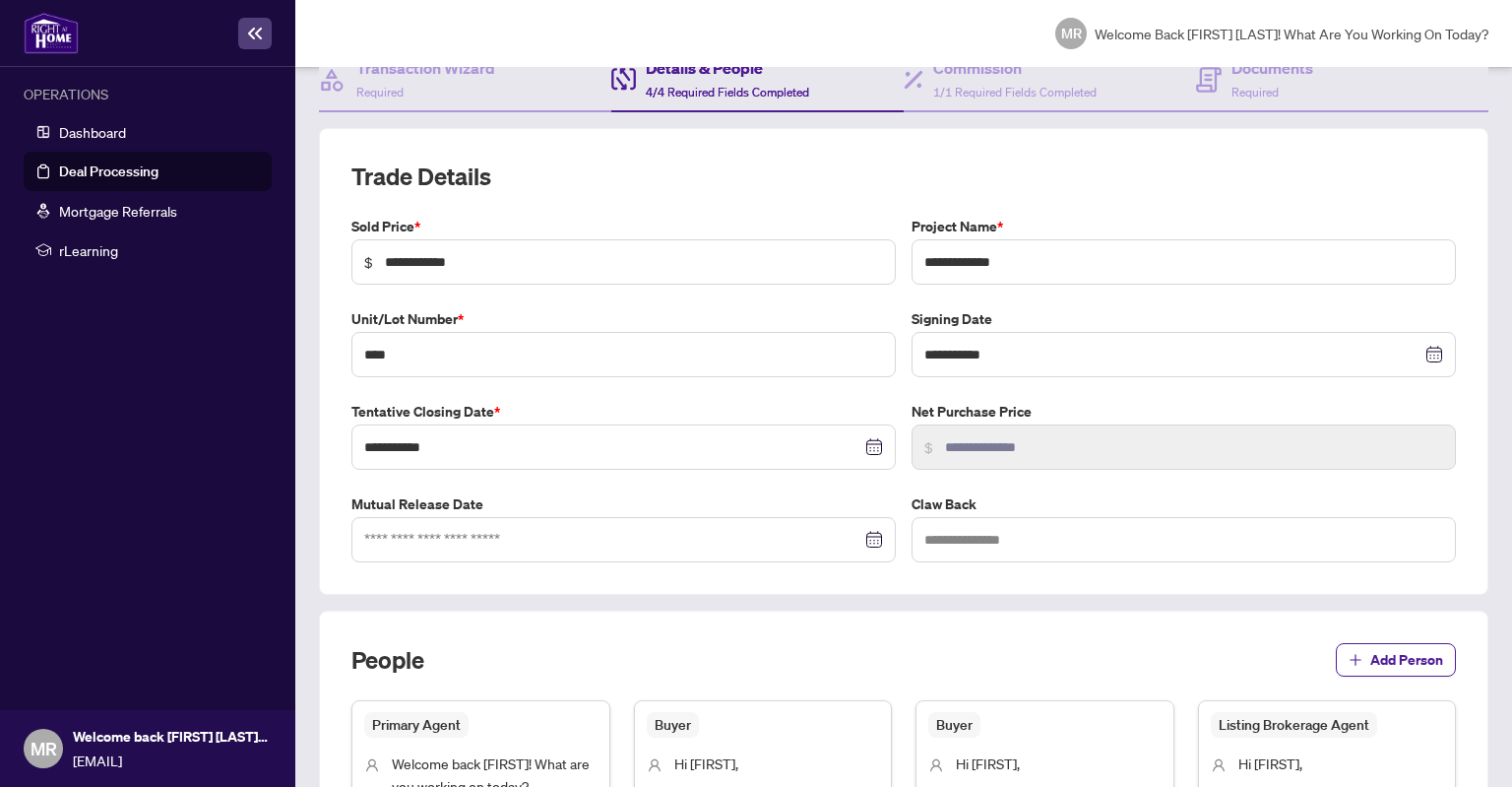 scroll, scrollTop: 0, scrollLeft: 0, axis: both 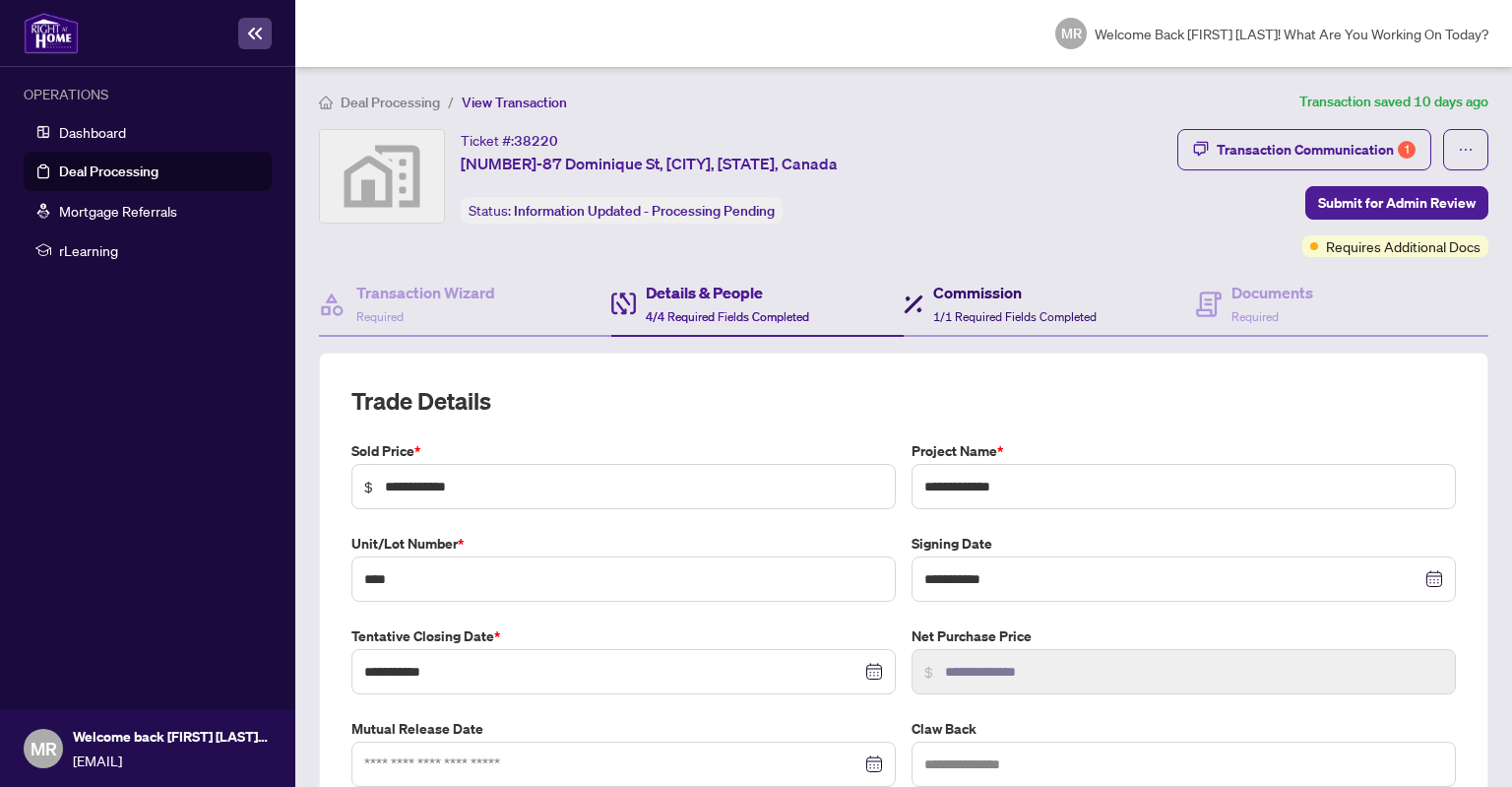 click on "Commission" at bounding box center (1015, 293) 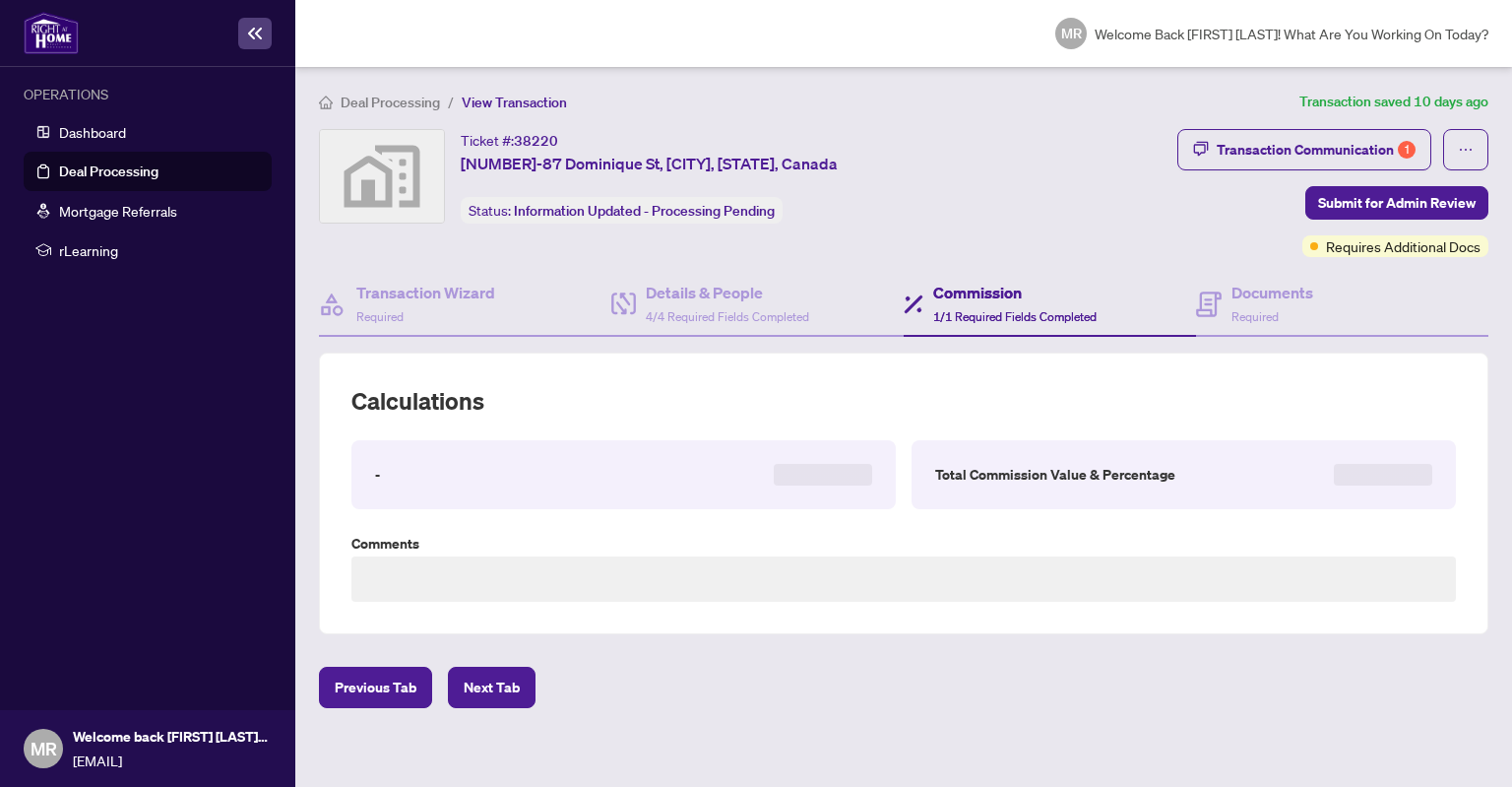 type on "**********" 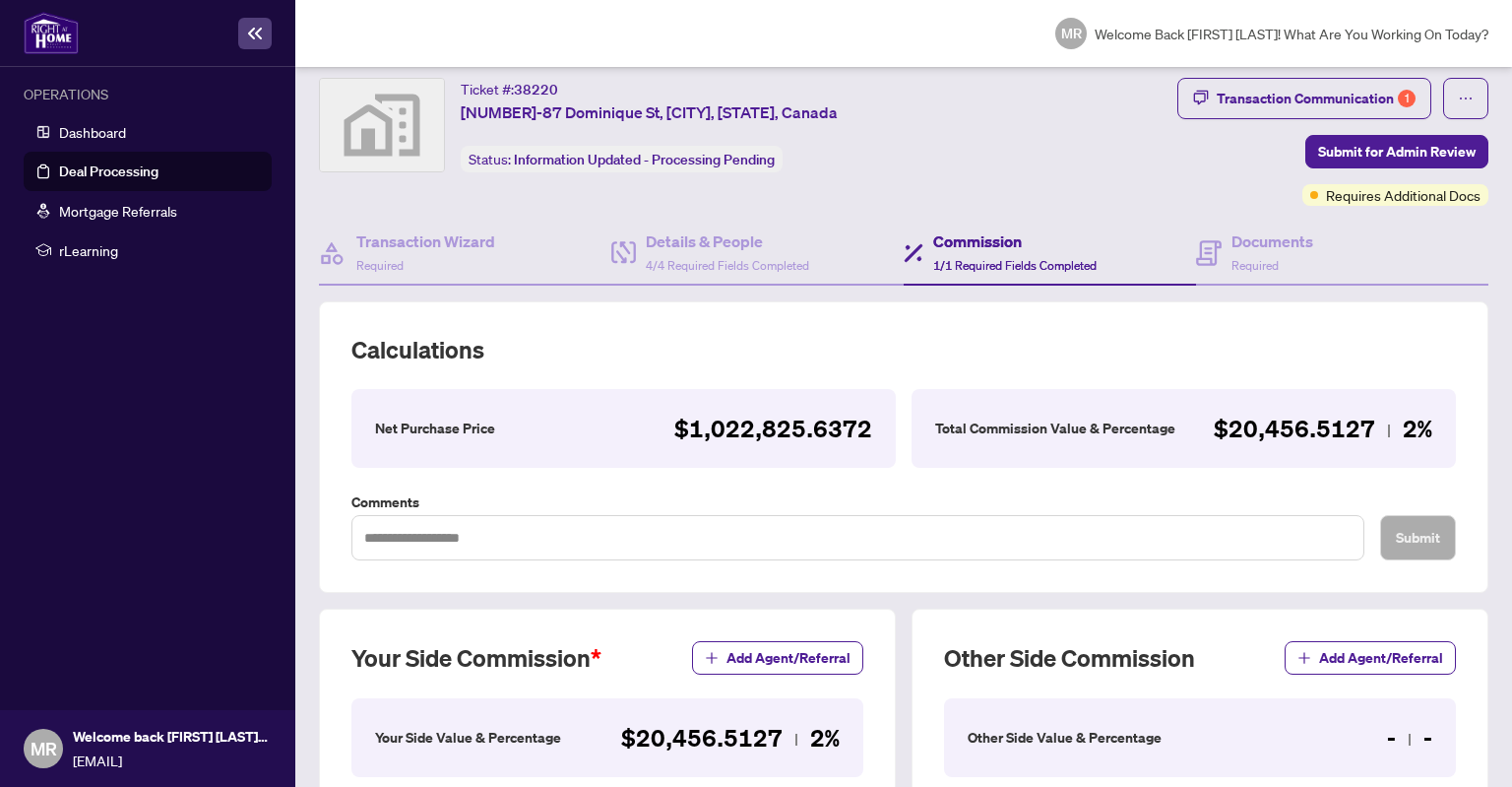 scroll, scrollTop: 28, scrollLeft: 0, axis: vertical 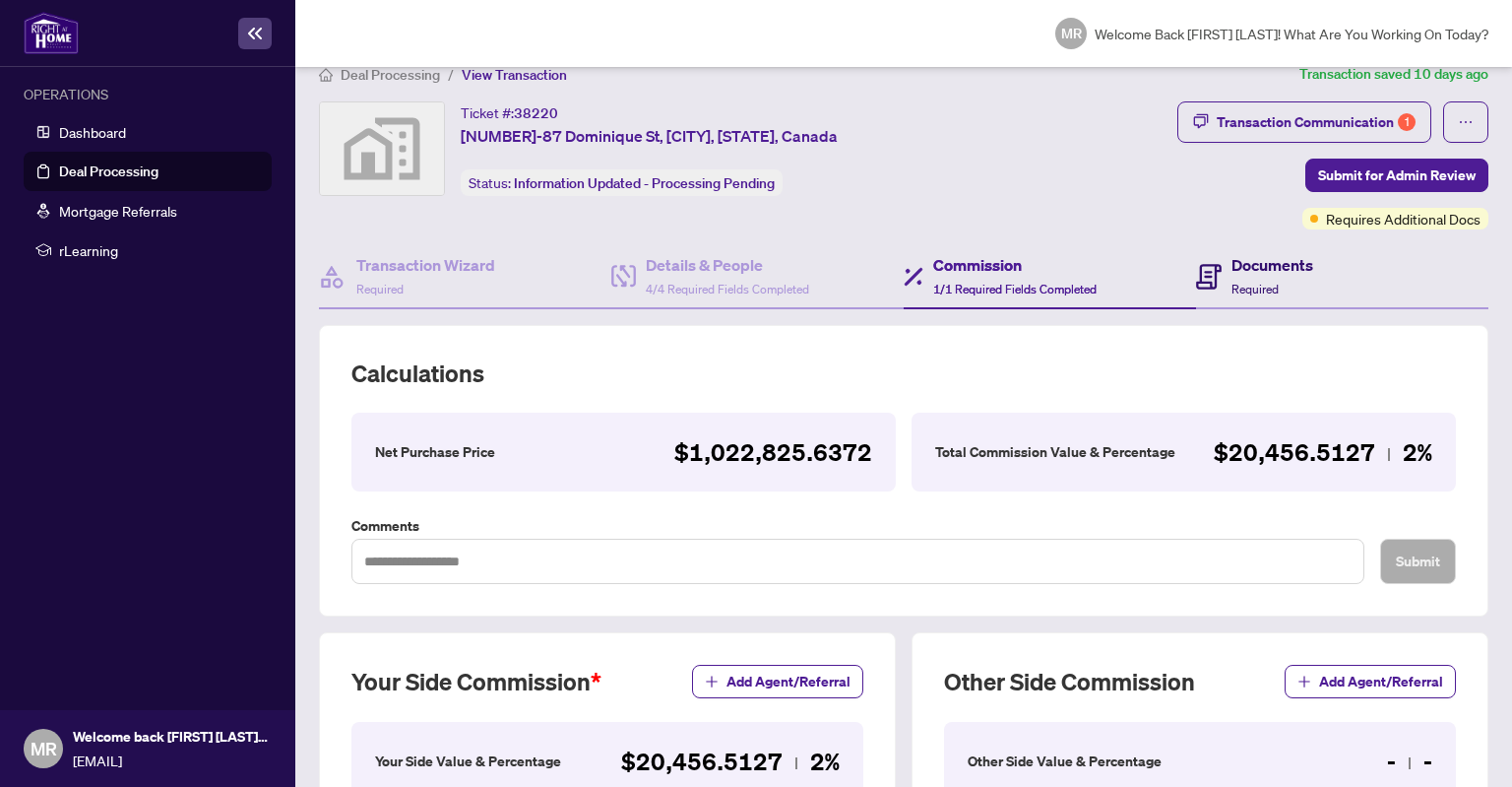 click on "Documents Required" at bounding box center [1272, 276] 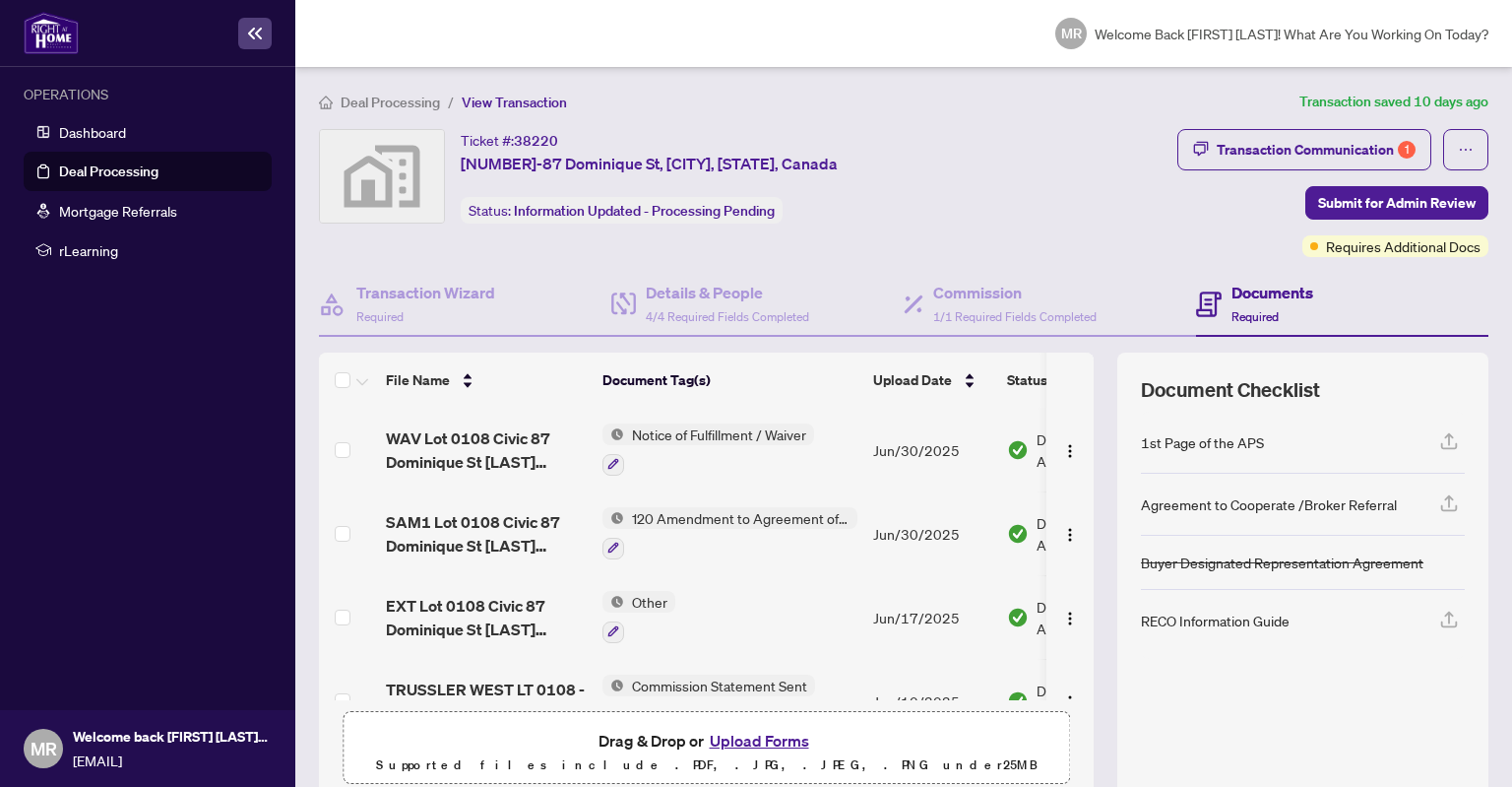 scroll, scrollTop: 87, scrollLeft: 0, axis: vertical 